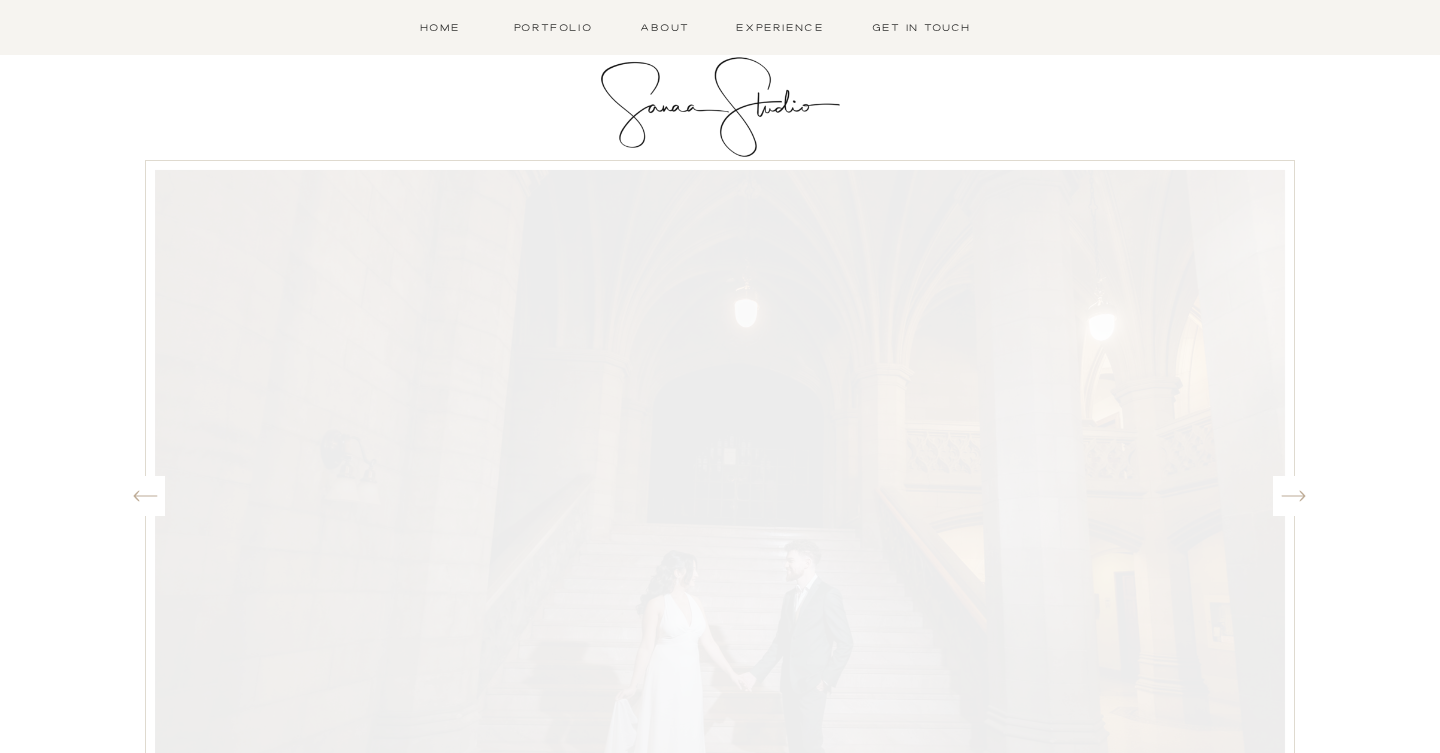 scroll, scrollTop: 0, scrollLeft: 0, axis: both 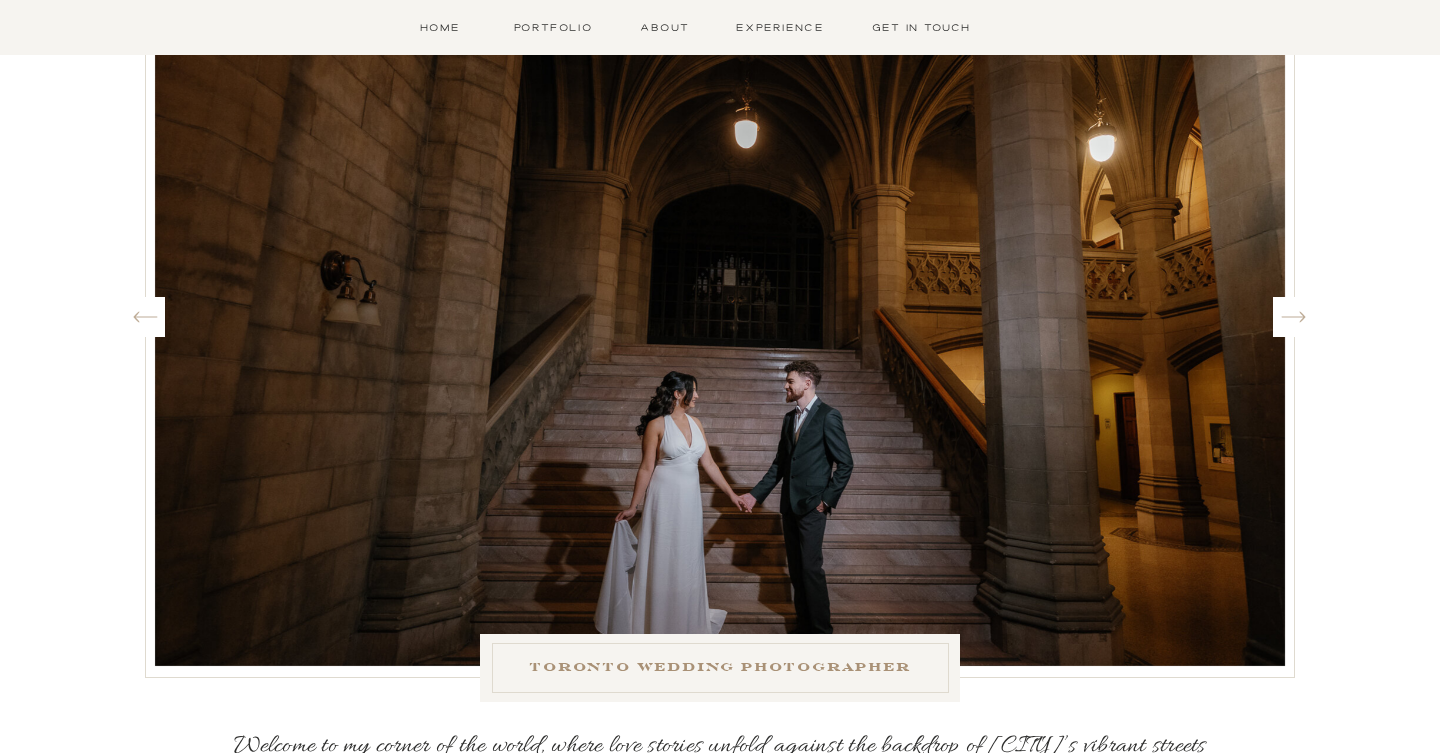 click on "Wedding photographer in Toronto" 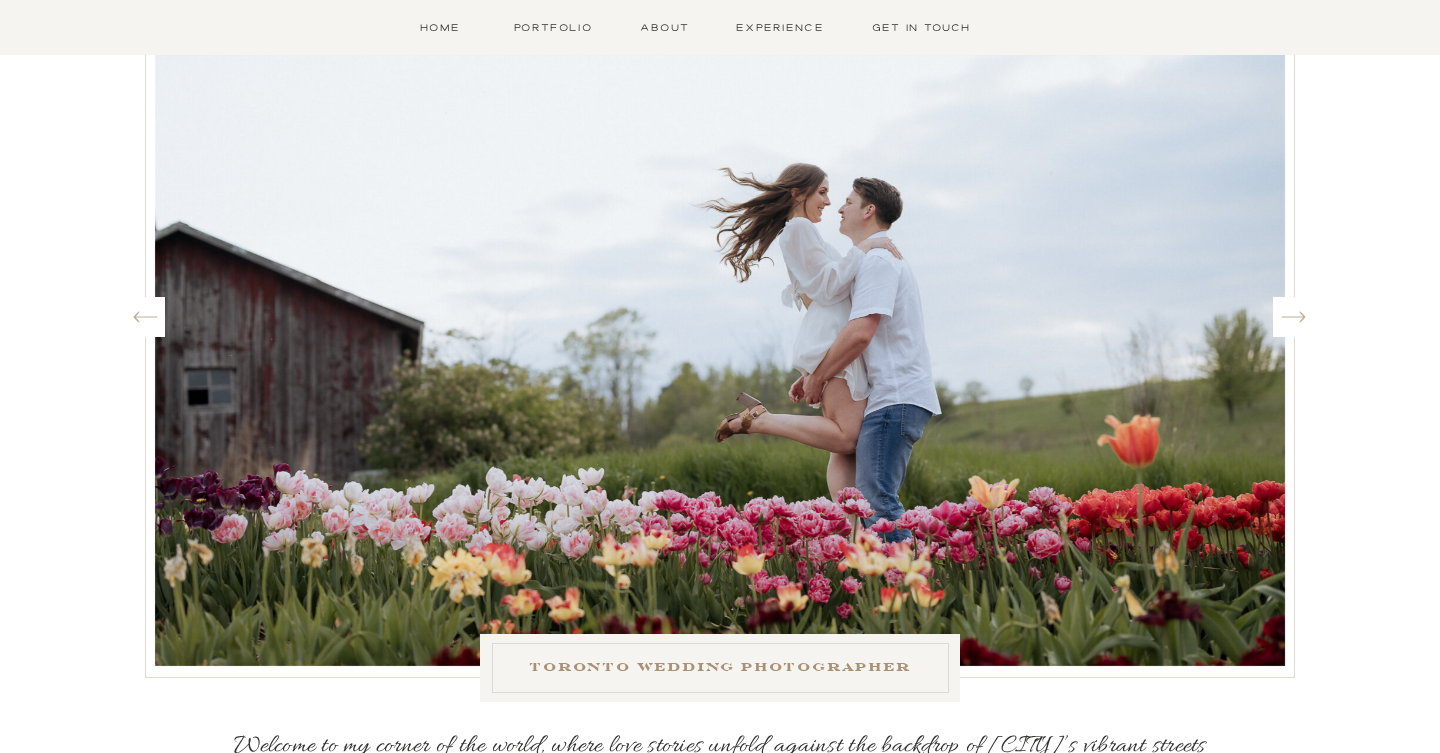 click on "Wedding photographer in Toronto" 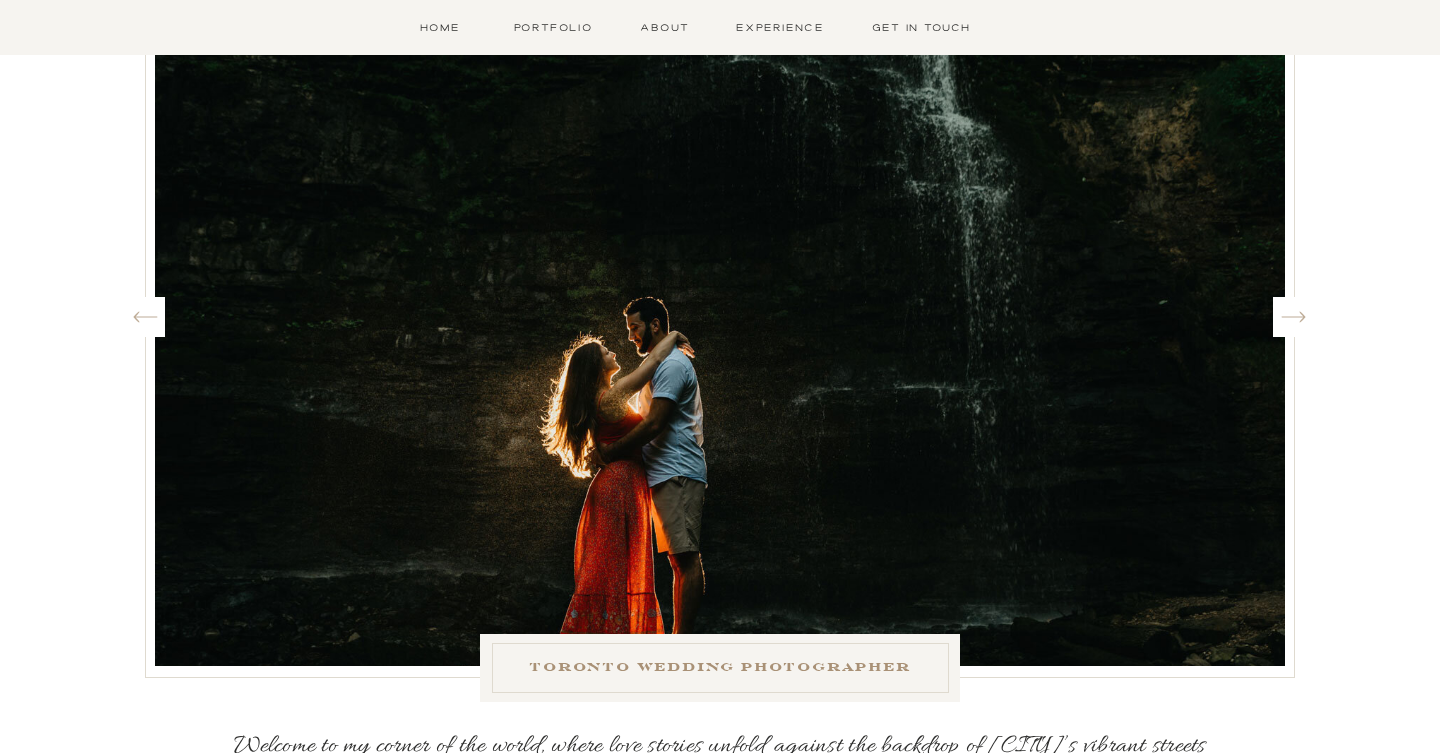 click on "Wedding photographer in Toronto" 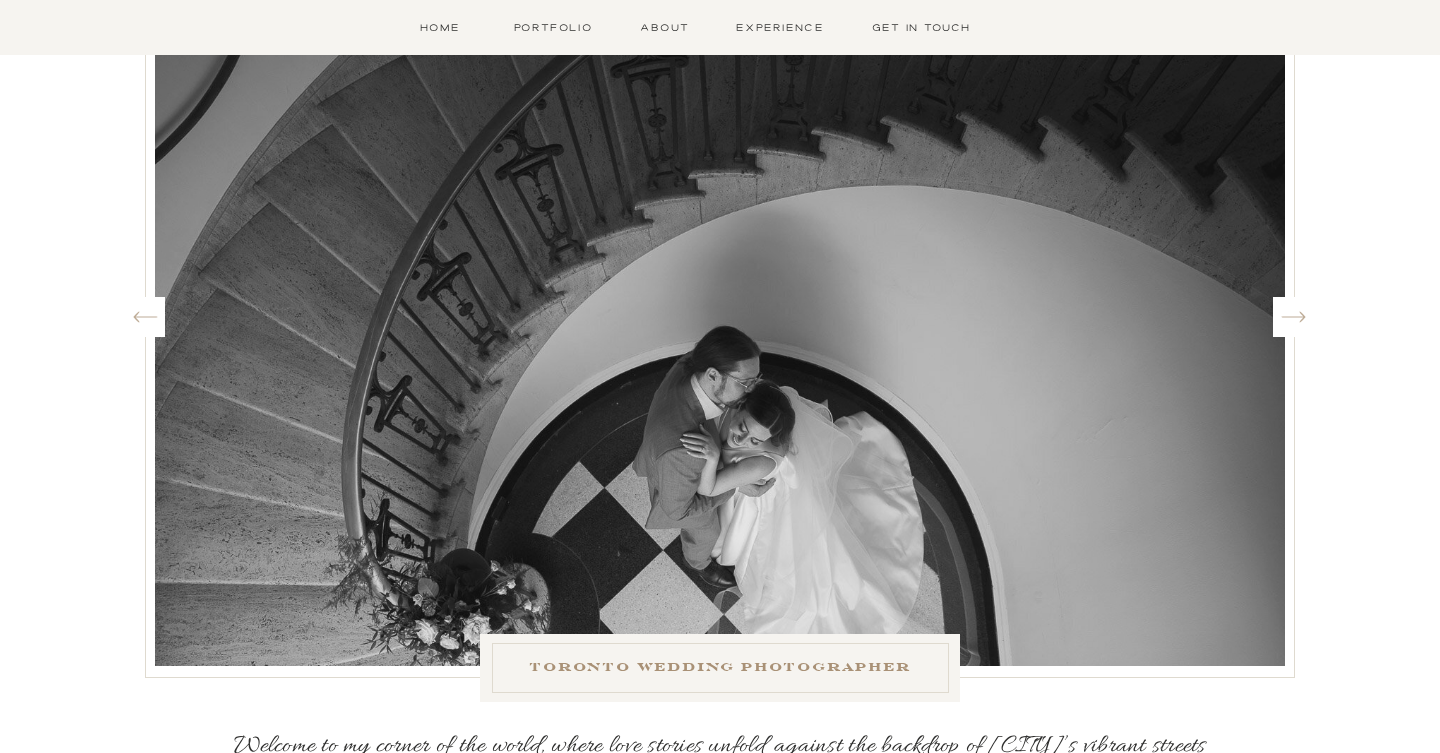 click on "Wedding photographer in Toronto" 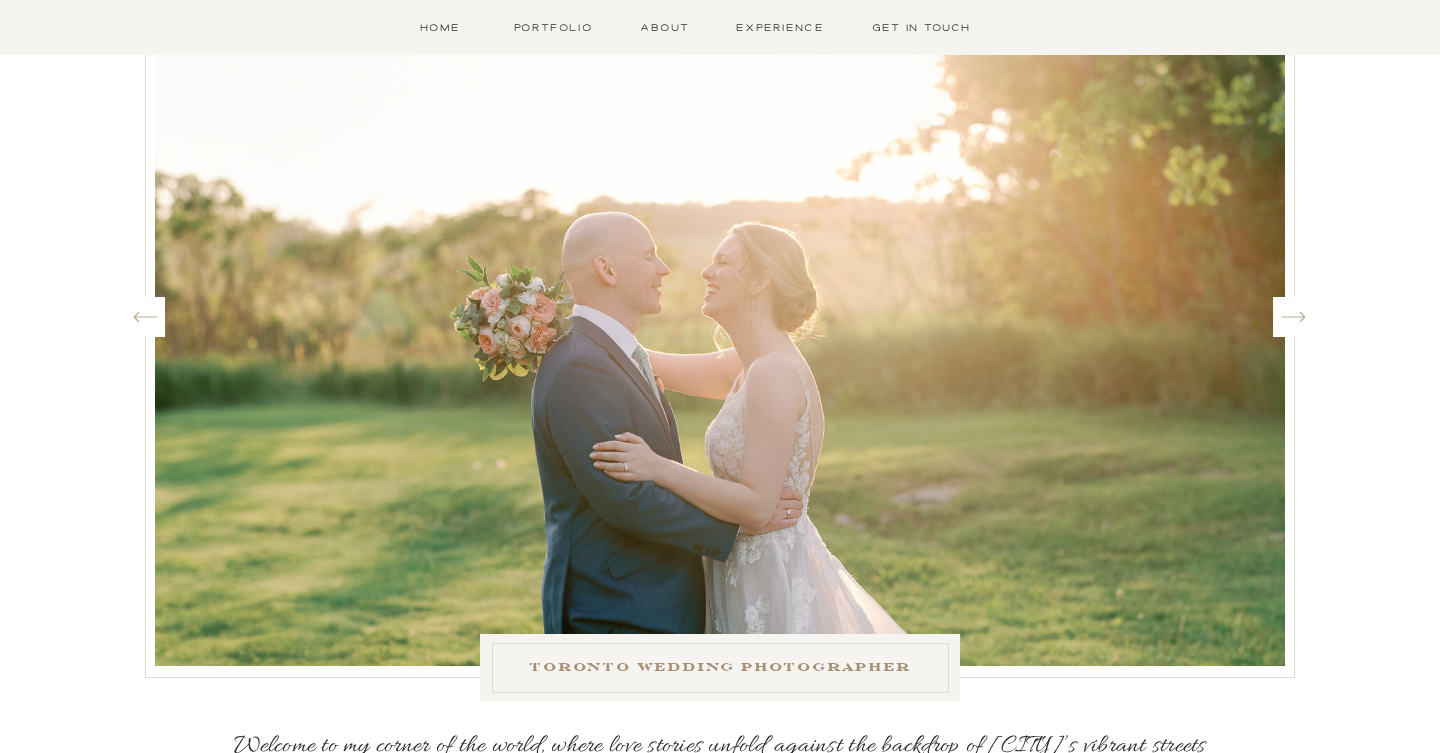 click on "Wedding photographer in Toronto" 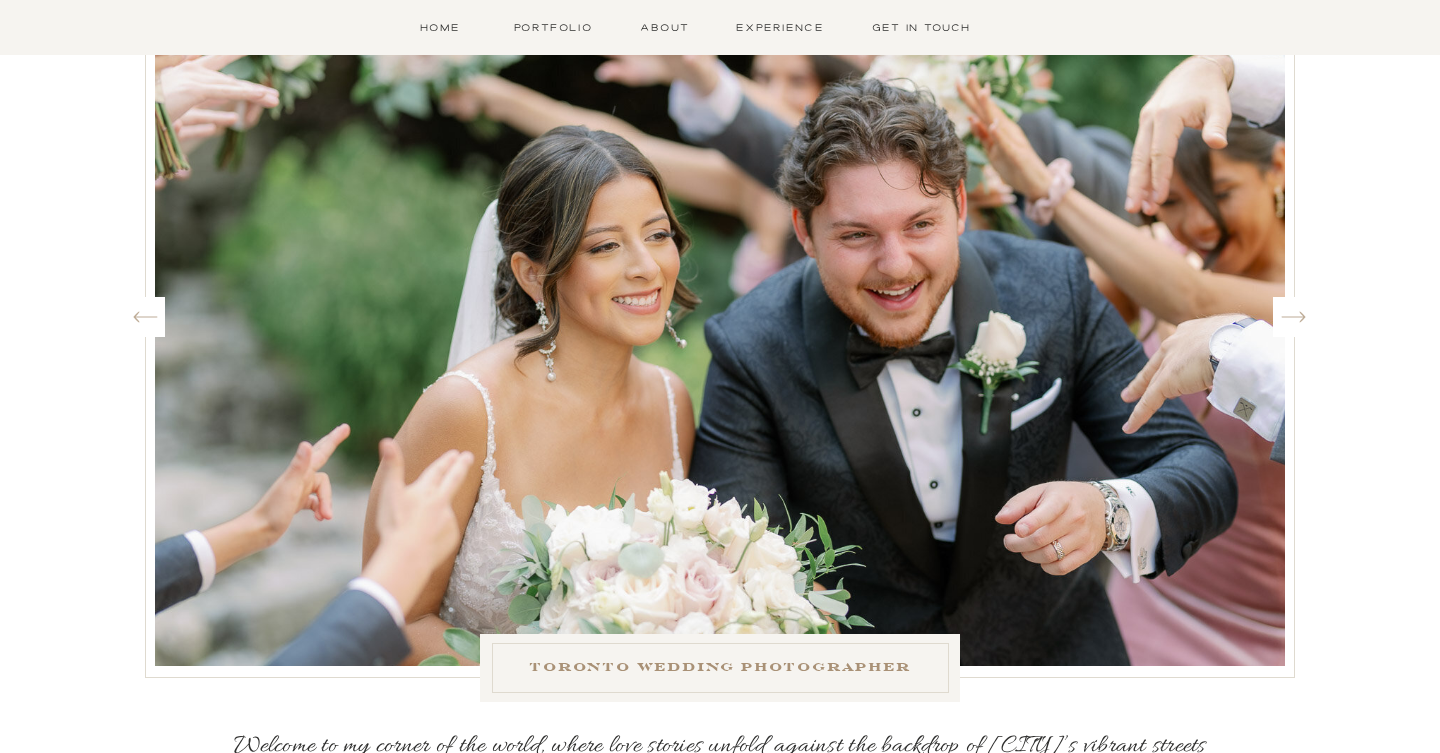 click on "Wedding photographer in Toronto" 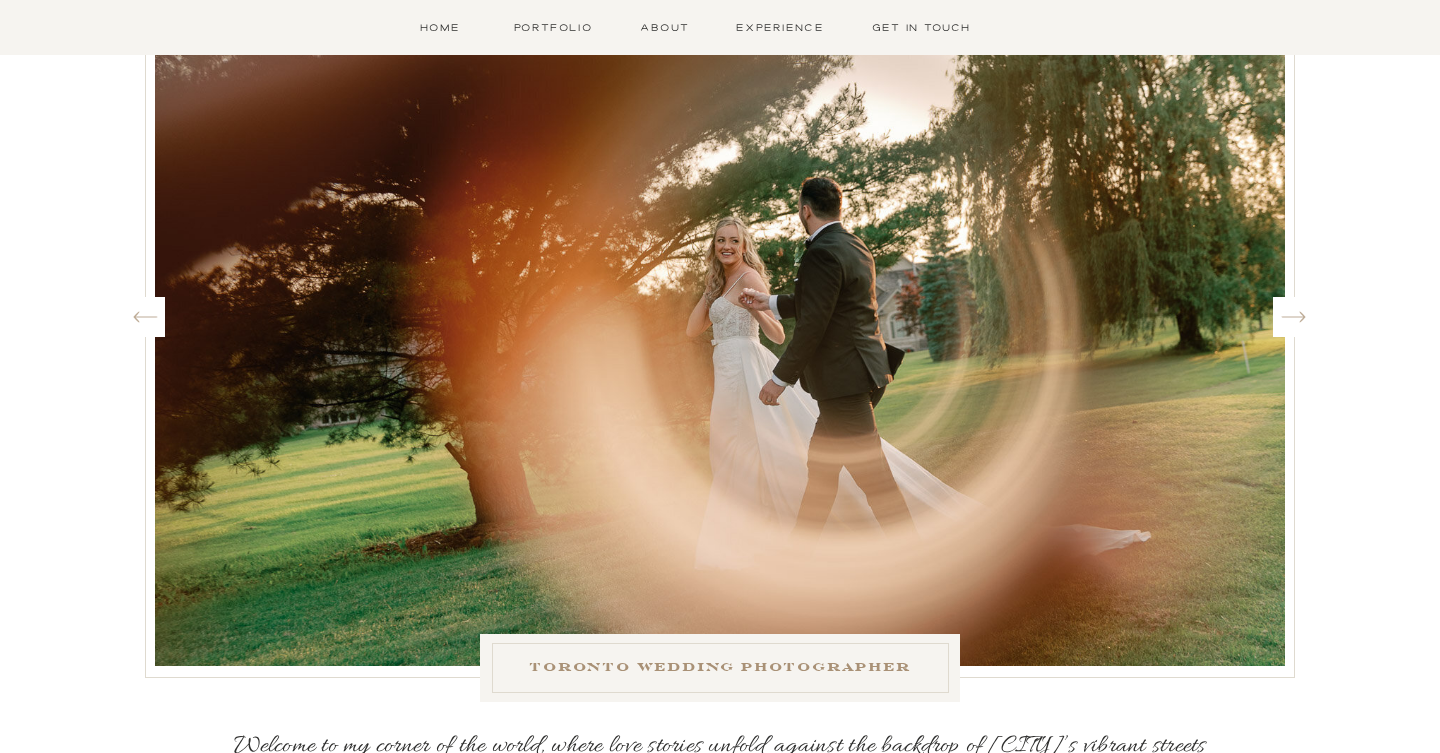 click on "Wedding photographer in Toronto" 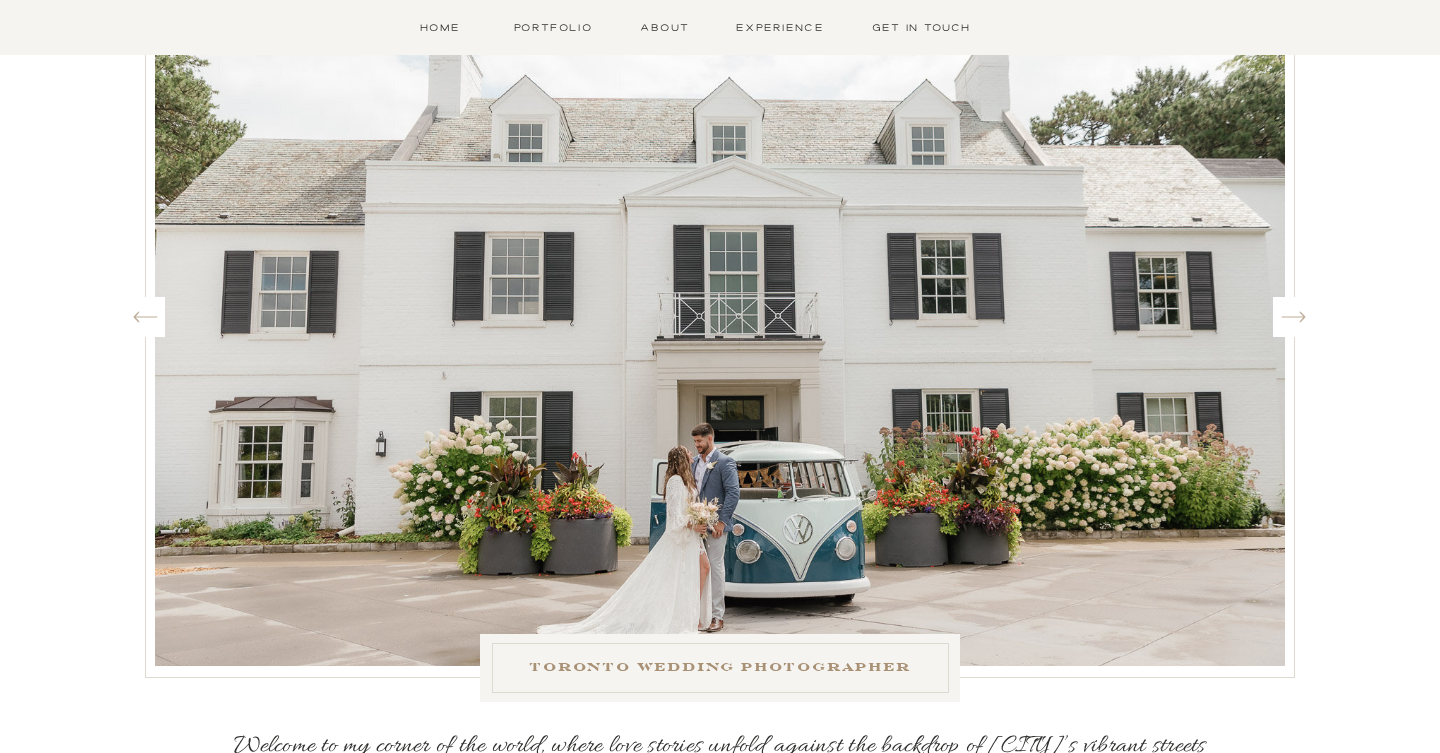 click on "Wedding photographer in Toronto" 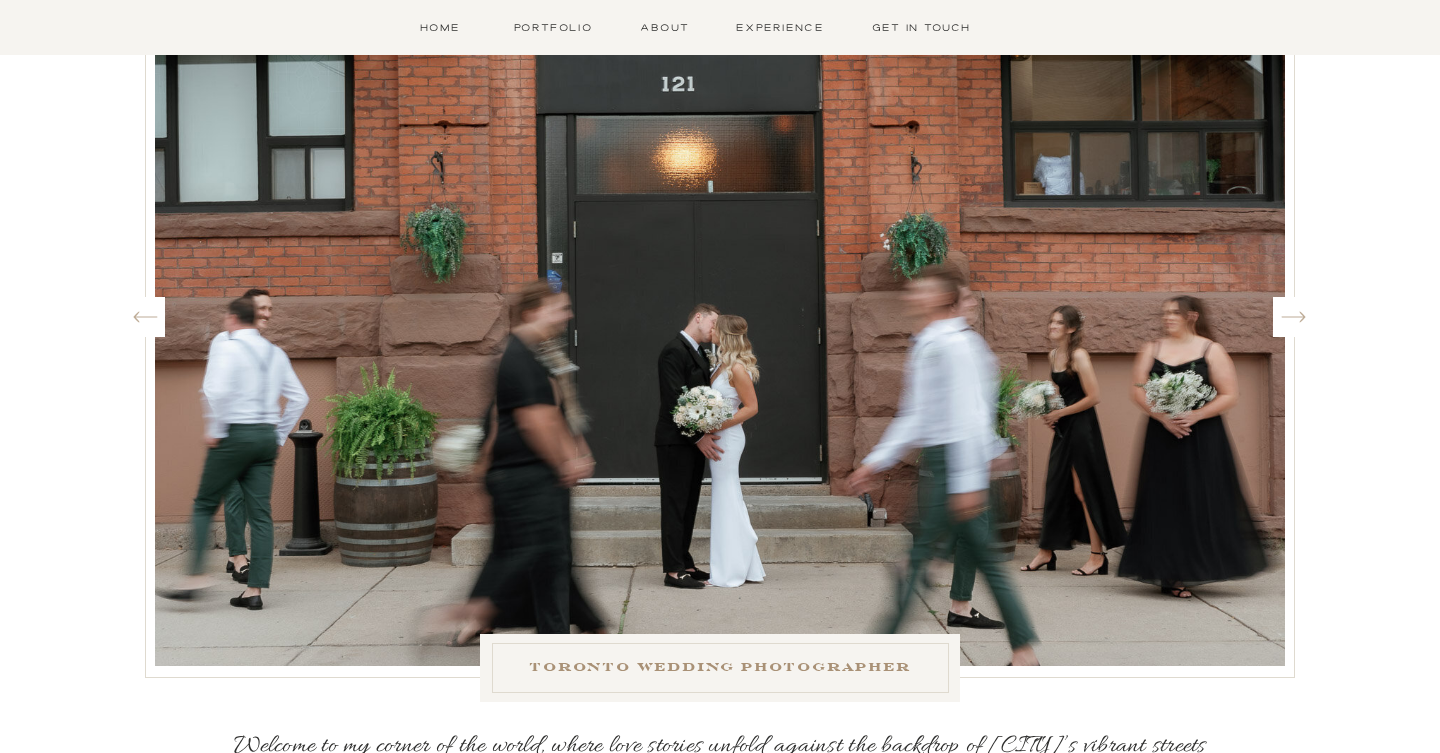 click on "Wedding photographer in Toronto" 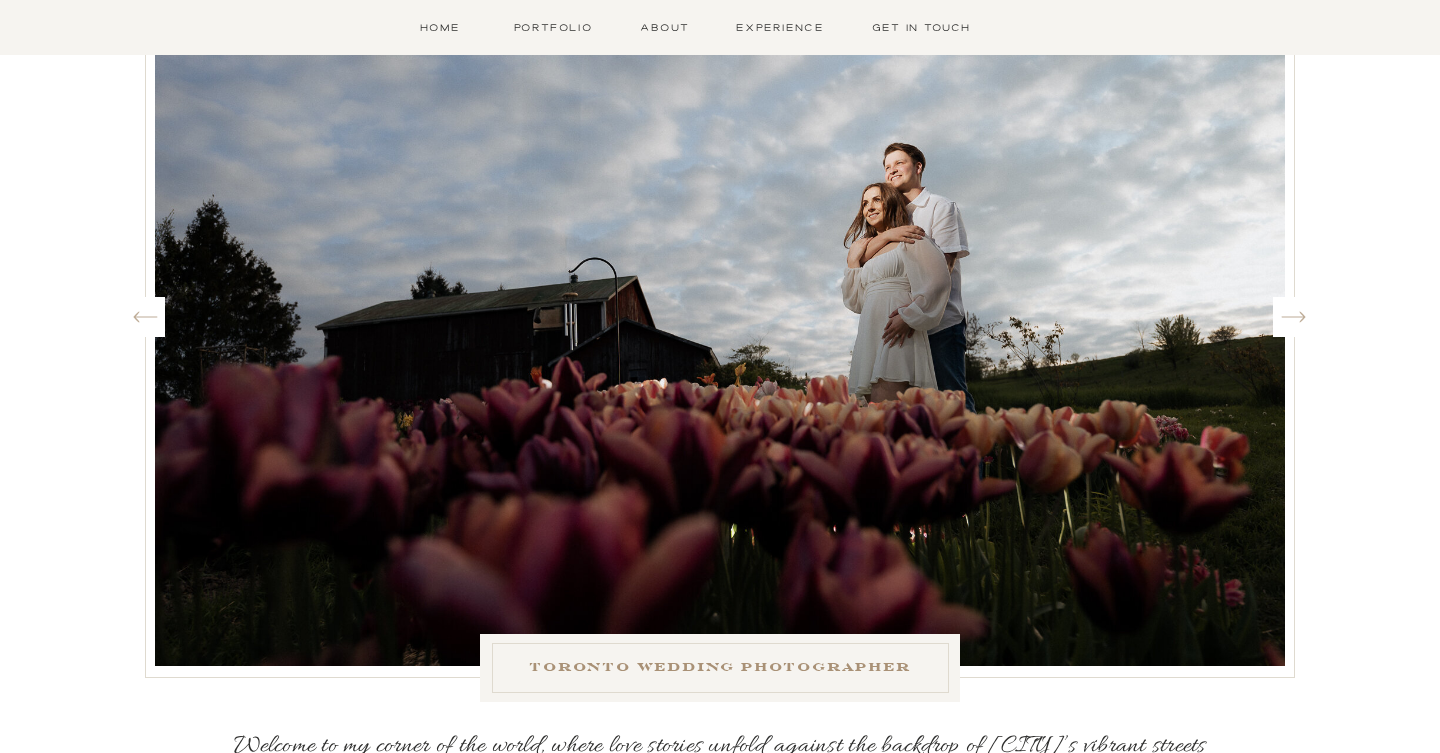 click on "Wedding photographer in Toronto" 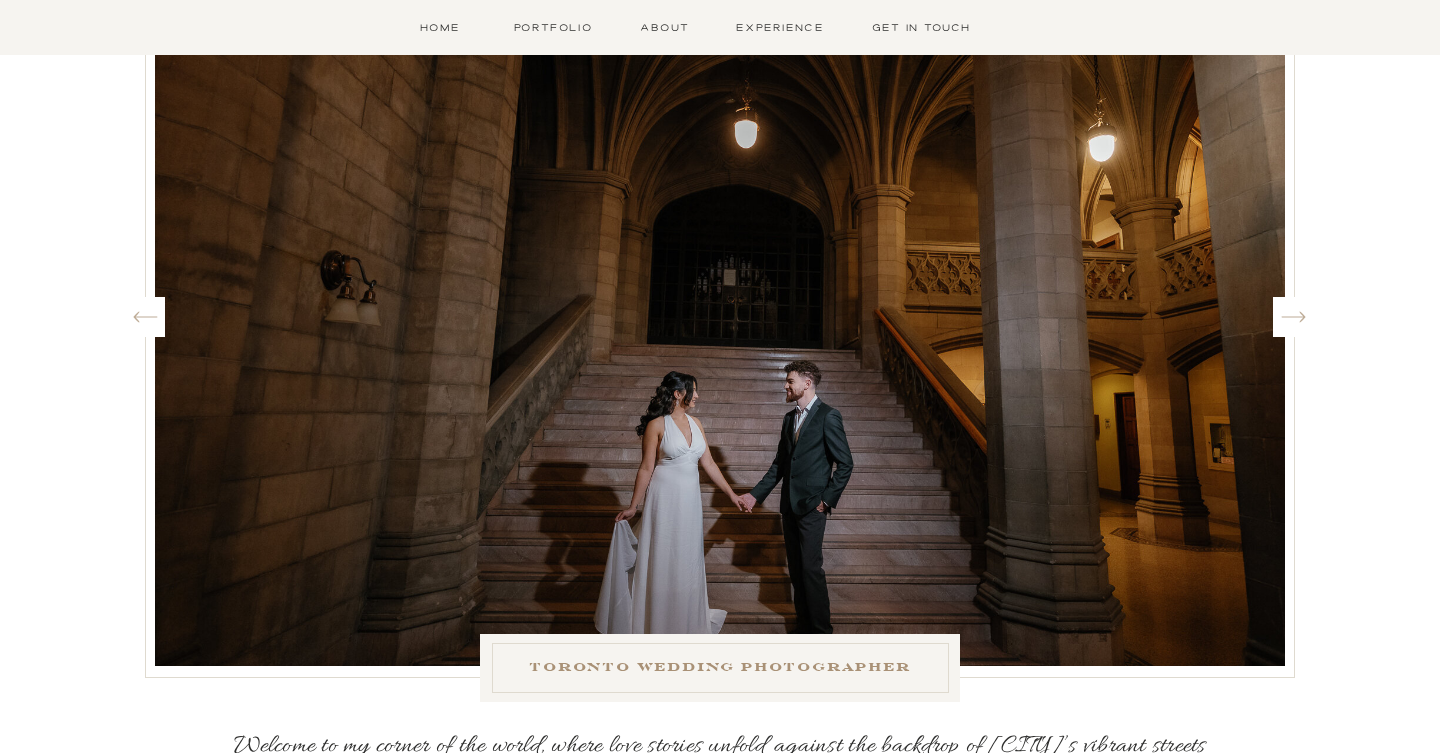 click on "Wedding photographer in Toronto" 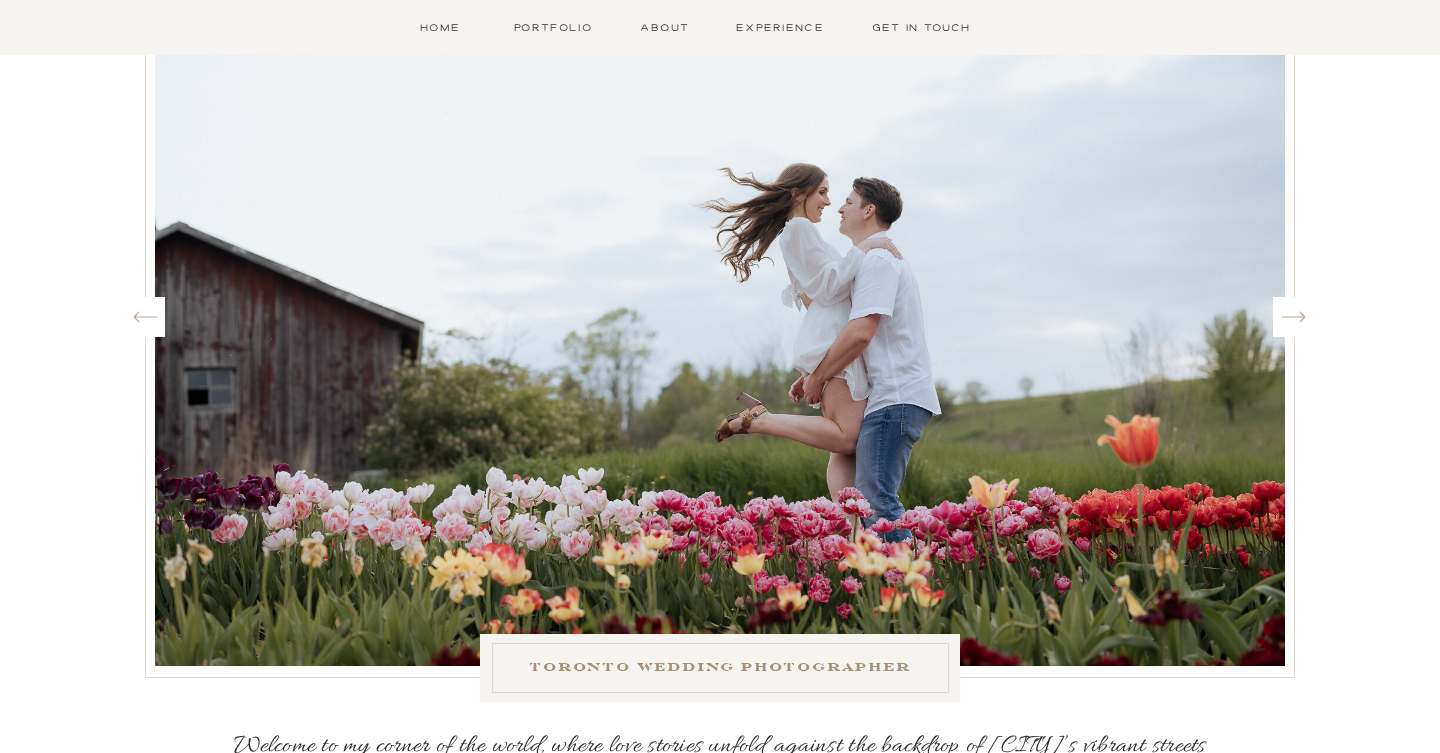 click on "Wedding photographer in Toronto" 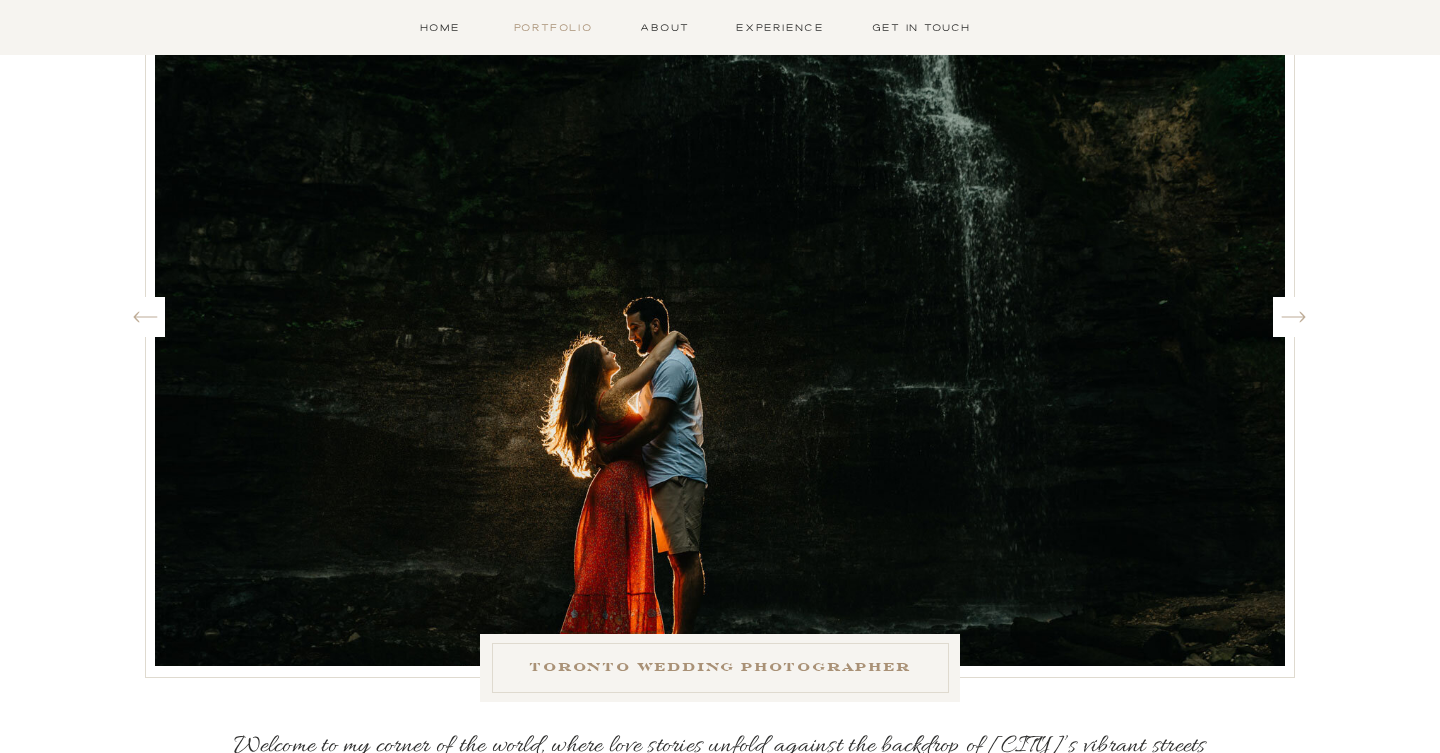 click on "Portfolio" at bounding box center (553, 27) 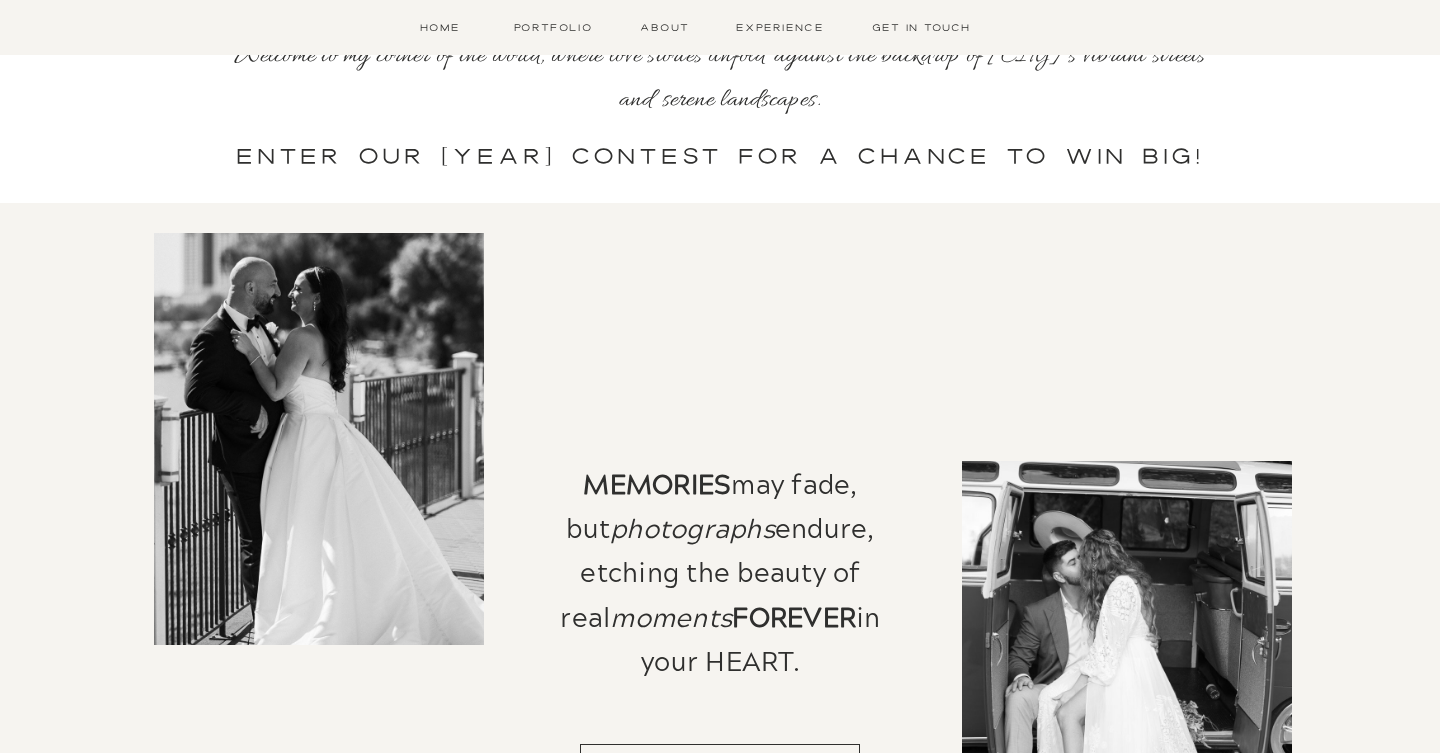 scroll, scrollTop: 871, scrollLeft: 0, axis: vertical 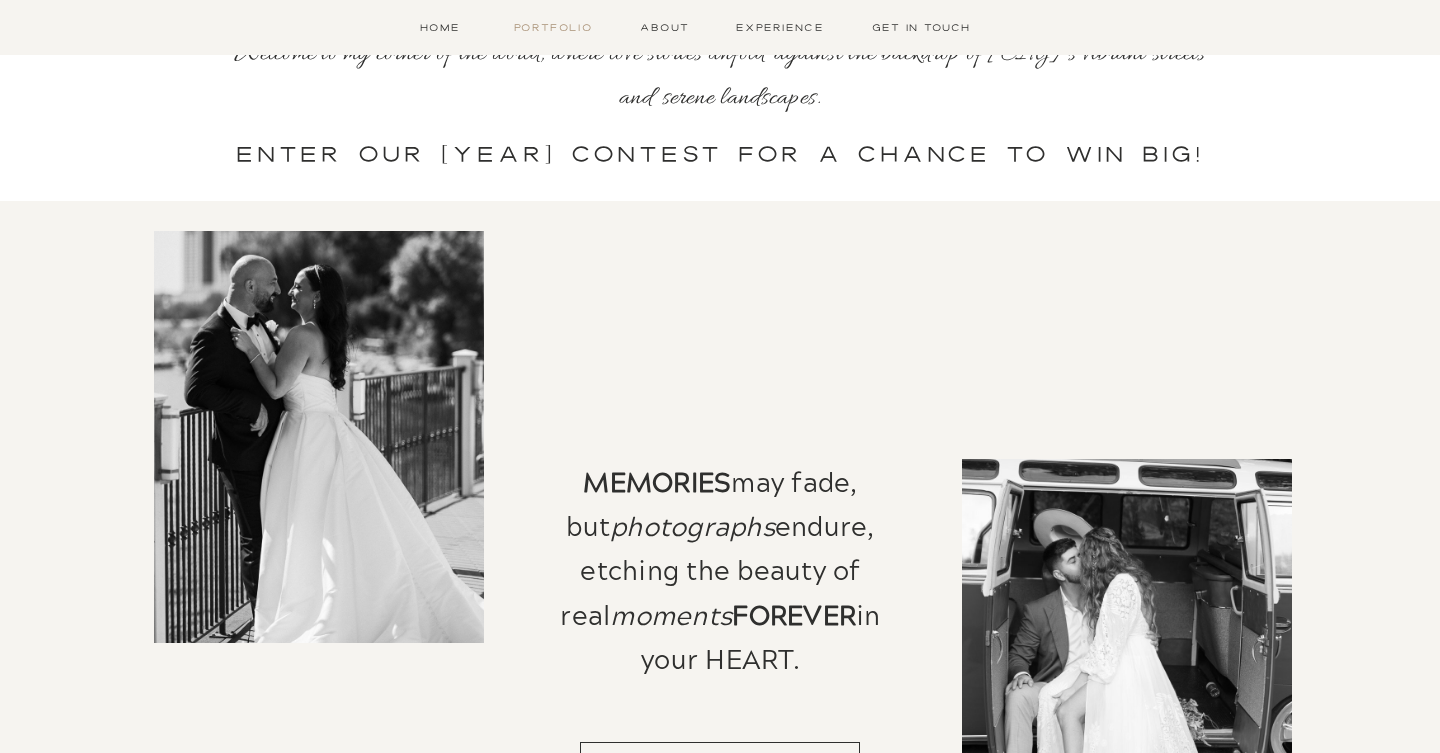 click on "Portfolio" at bounding box center (553, 27) 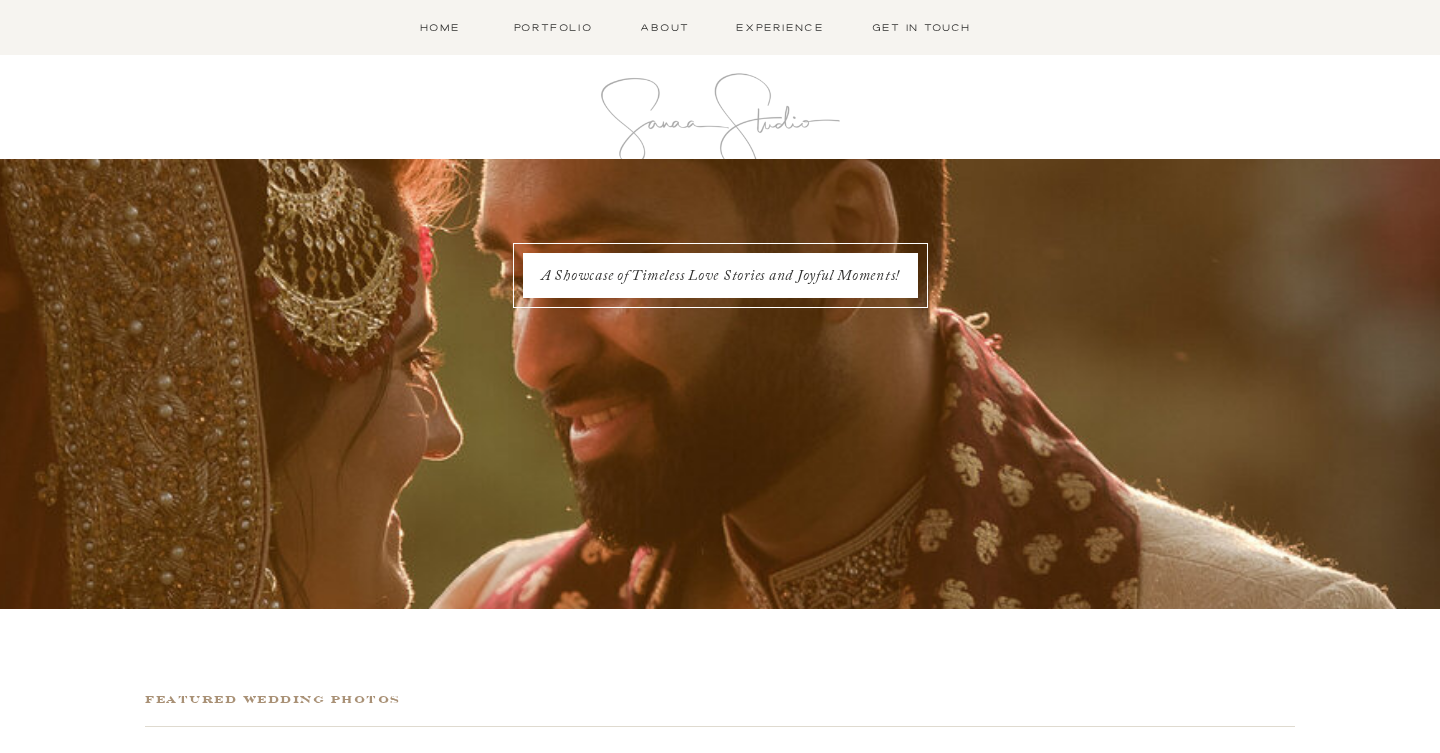 scroll, scrollTop: 0, scrollLeft: 0, axis: both 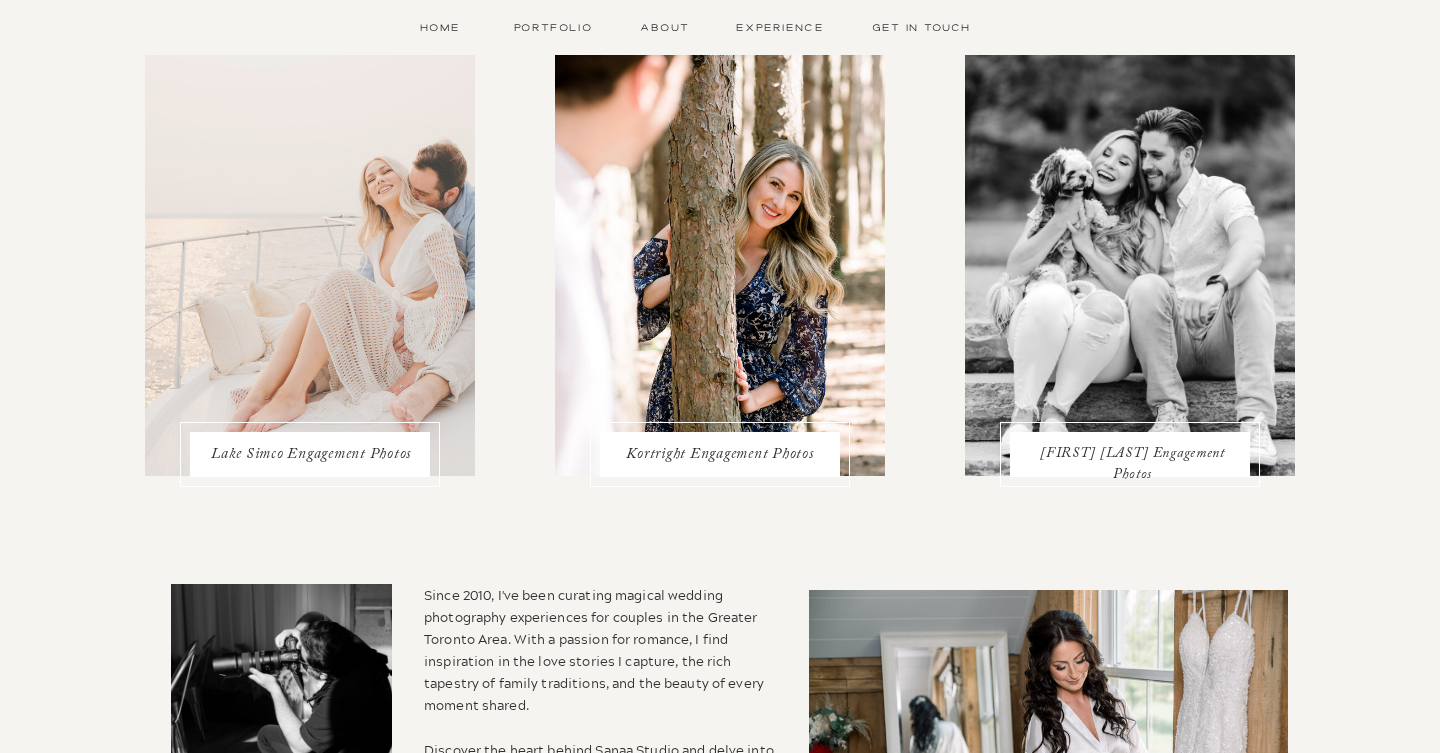 click at bounding box center (310, 256) 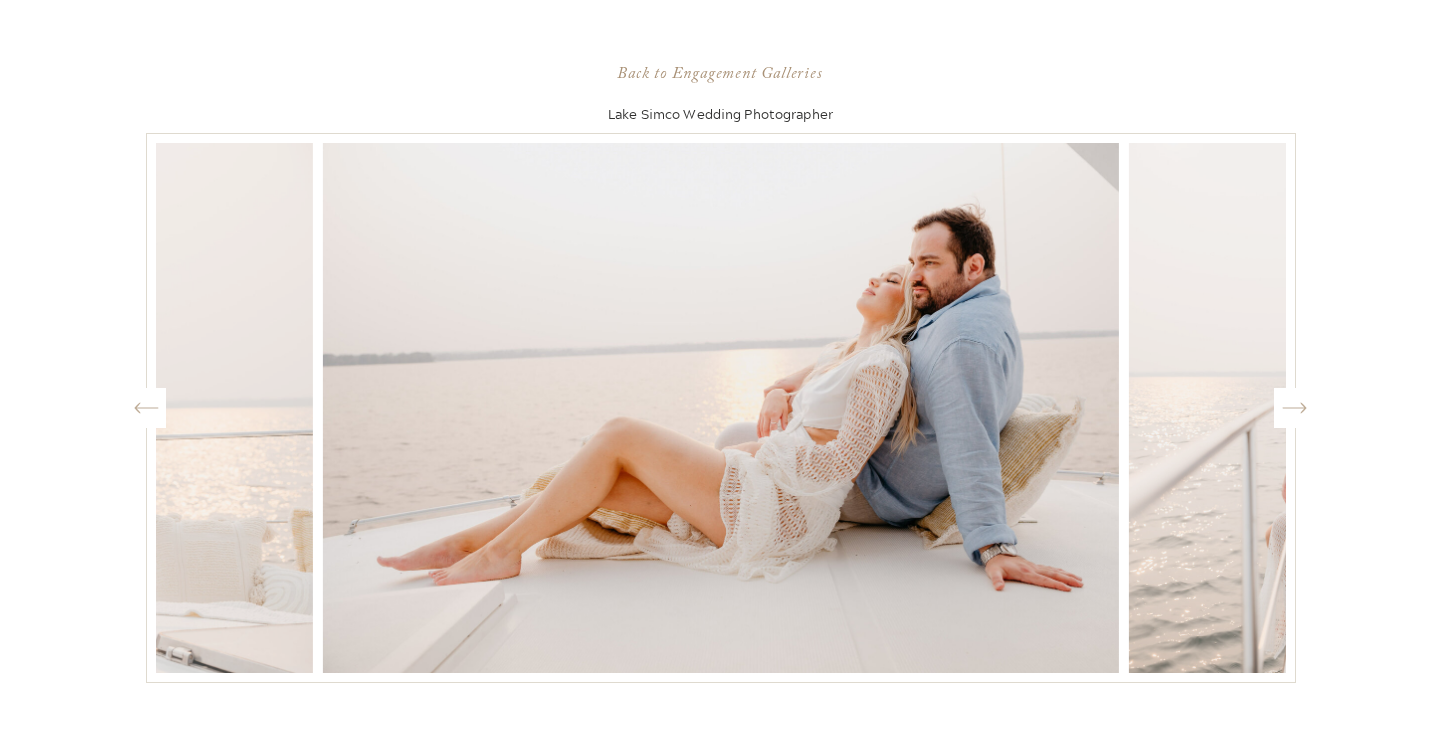 scroll, scrollTop: 1492, scrollLeft: 0, axis: vertical 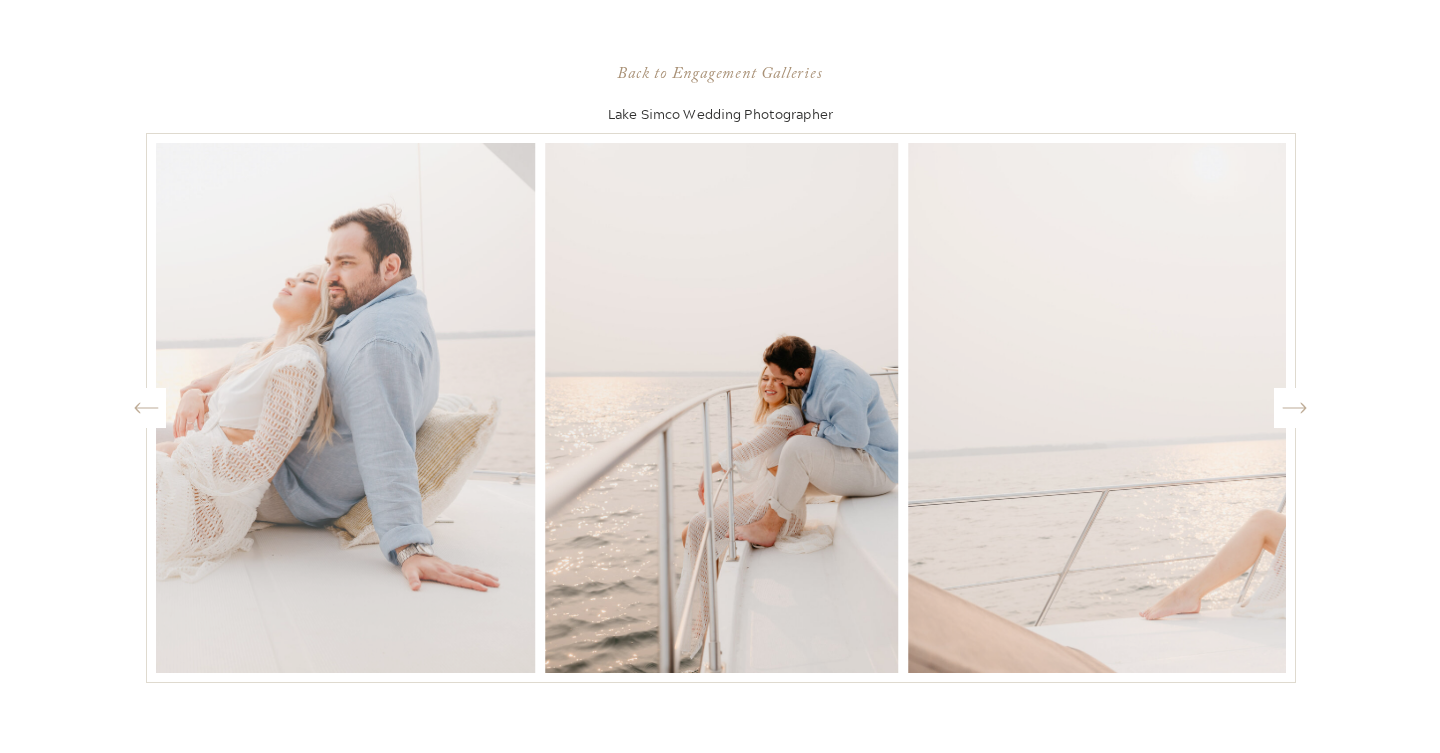 click on "Created by potrace 1.15, written by Peter Selinger 2001-2017" 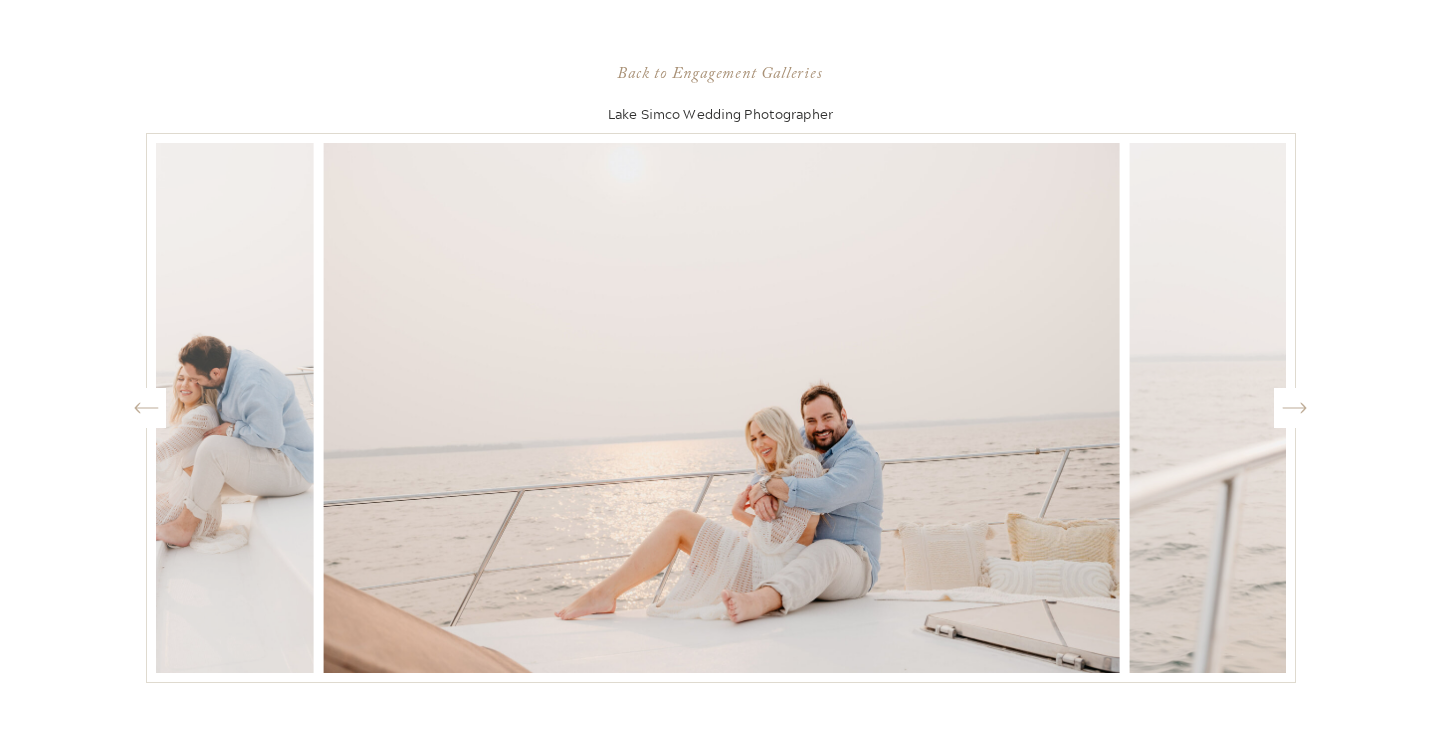click on "Created by potrace 1.15, written by Peter Selinger 2001-2017" 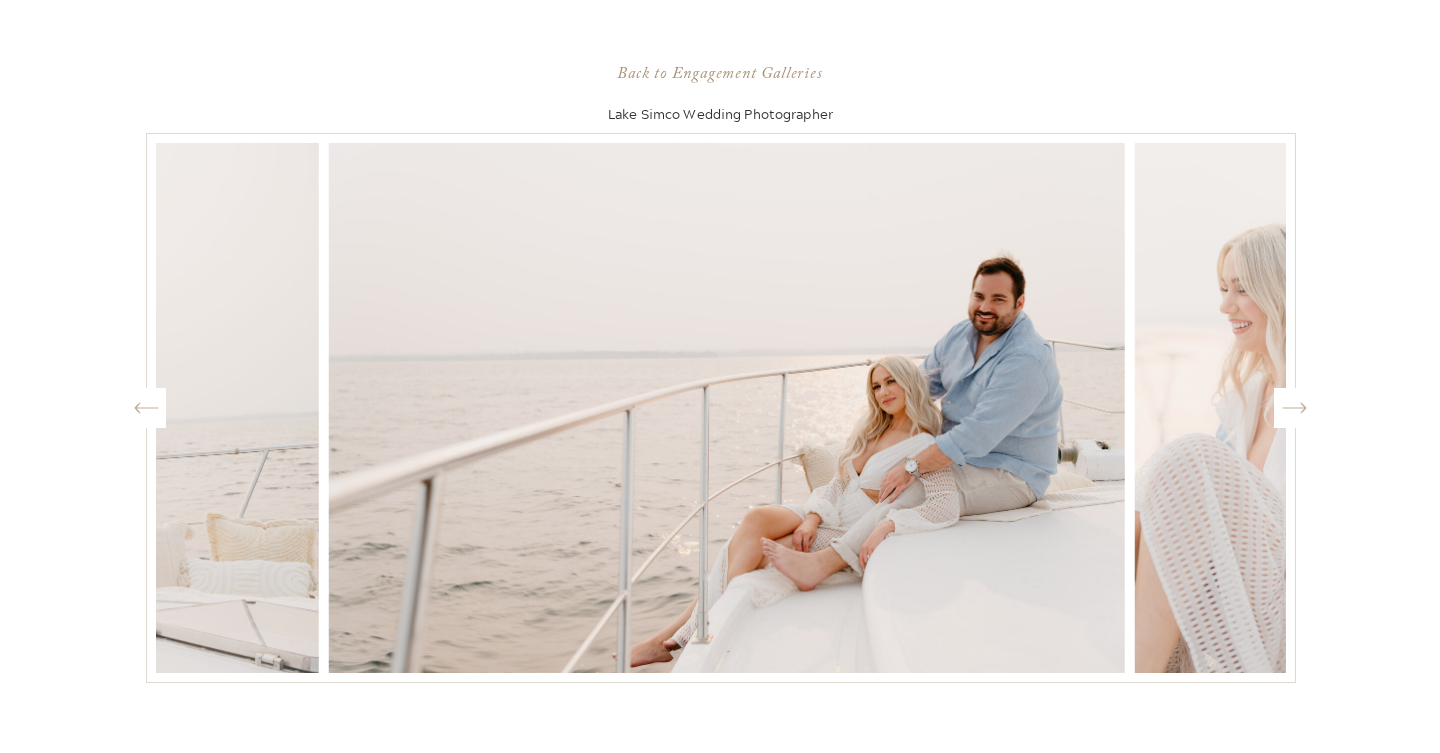 click on "Created by potrace 1.15, written by Peter Selinger 2001-2017" 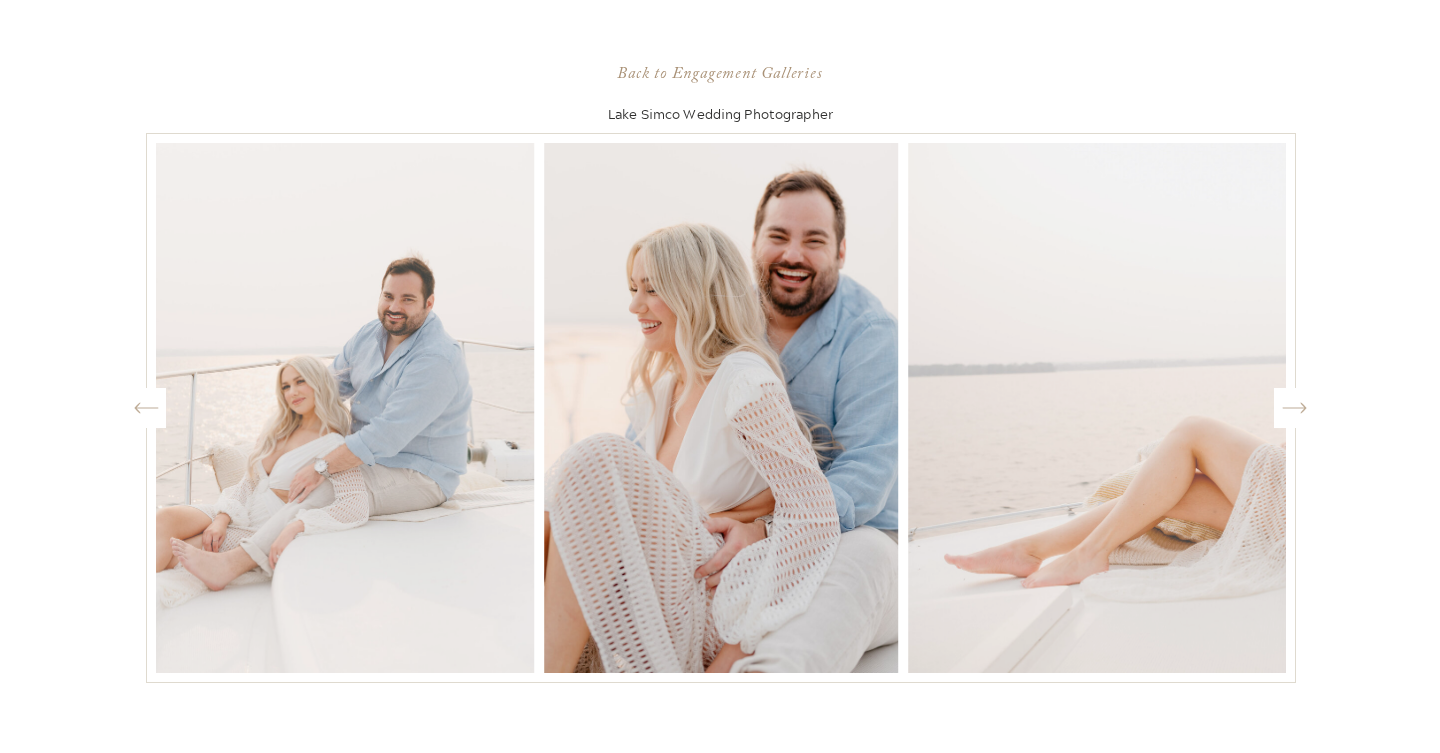 click on "Created by potrace 1.15, written by Peter Selinger 2001-2017" 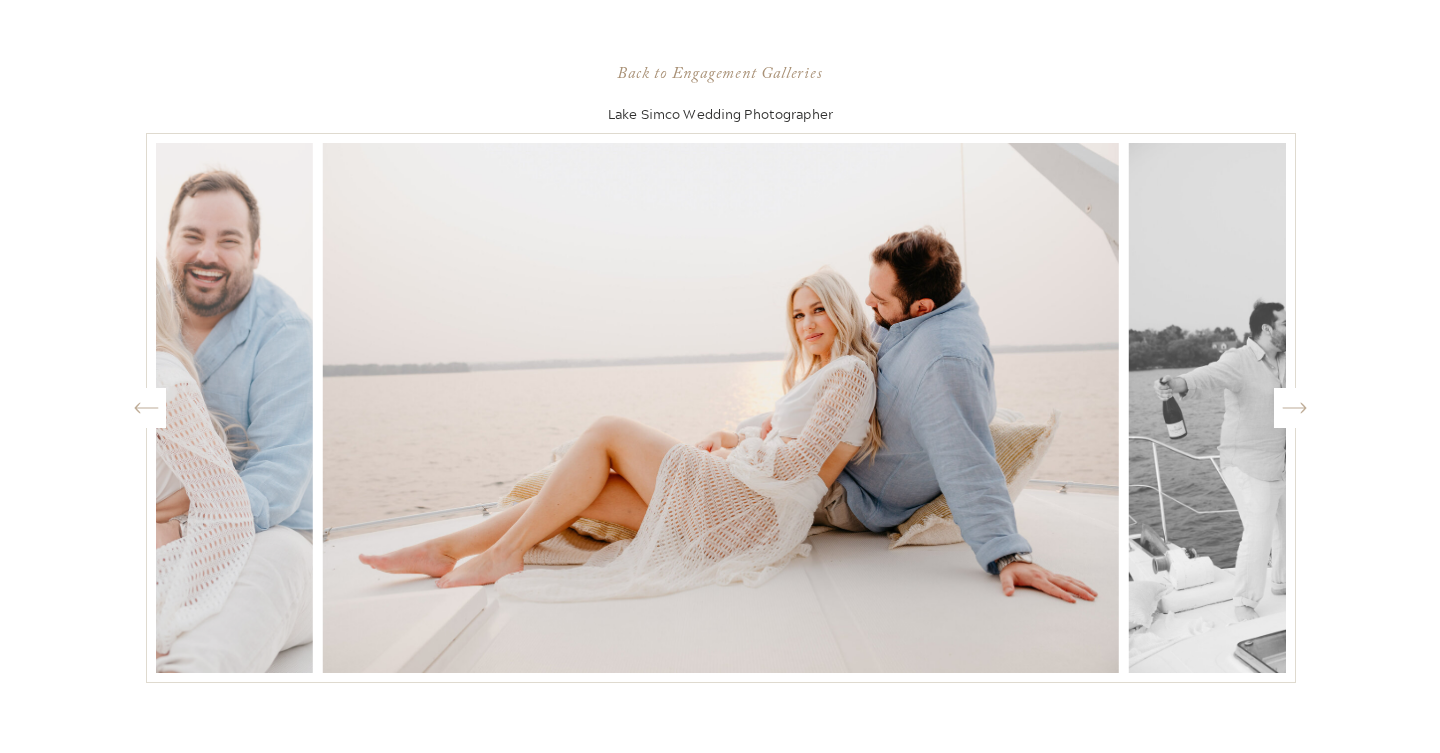 click on "Created by potrace 1.15, written by Peter Selinger 2001-2017" 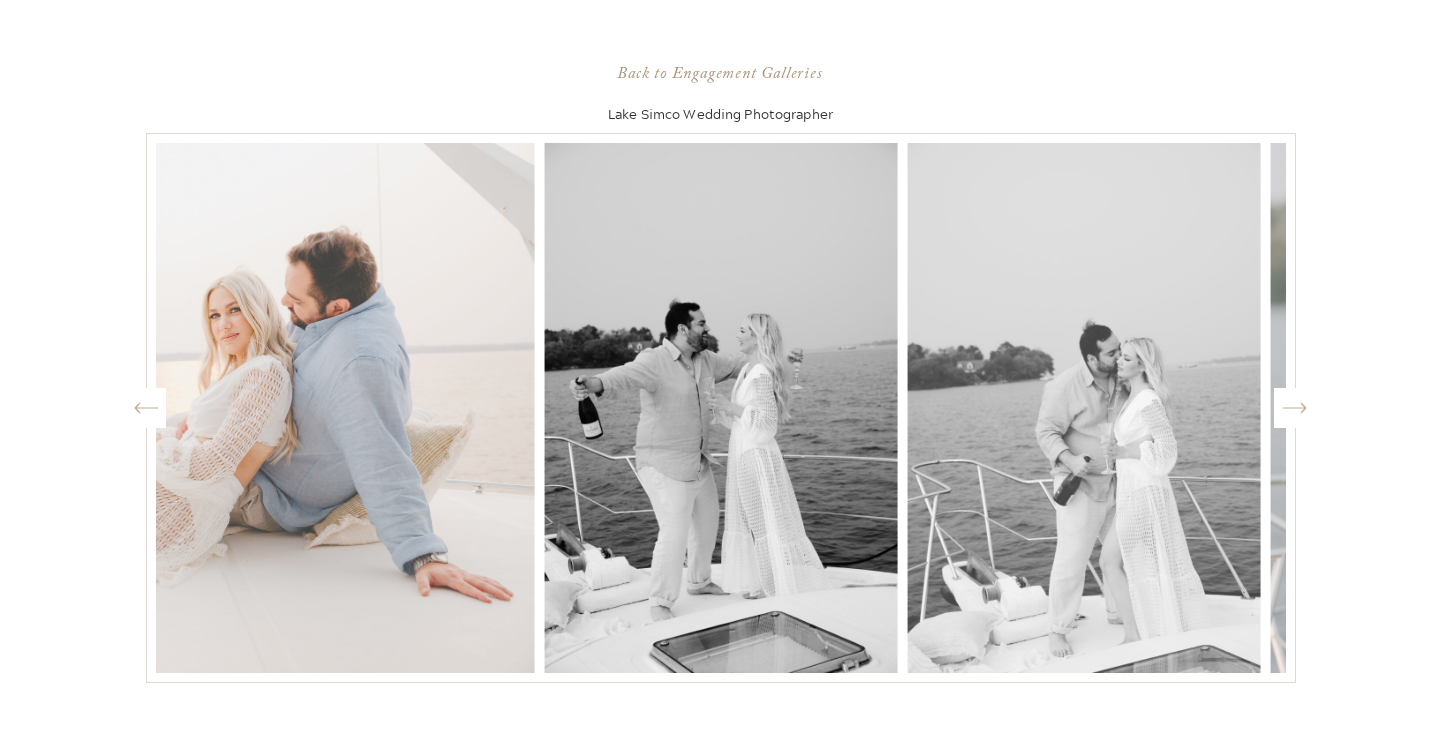 click on "Created by potrace 1.15, written by Peter Selinger 2001-2017" 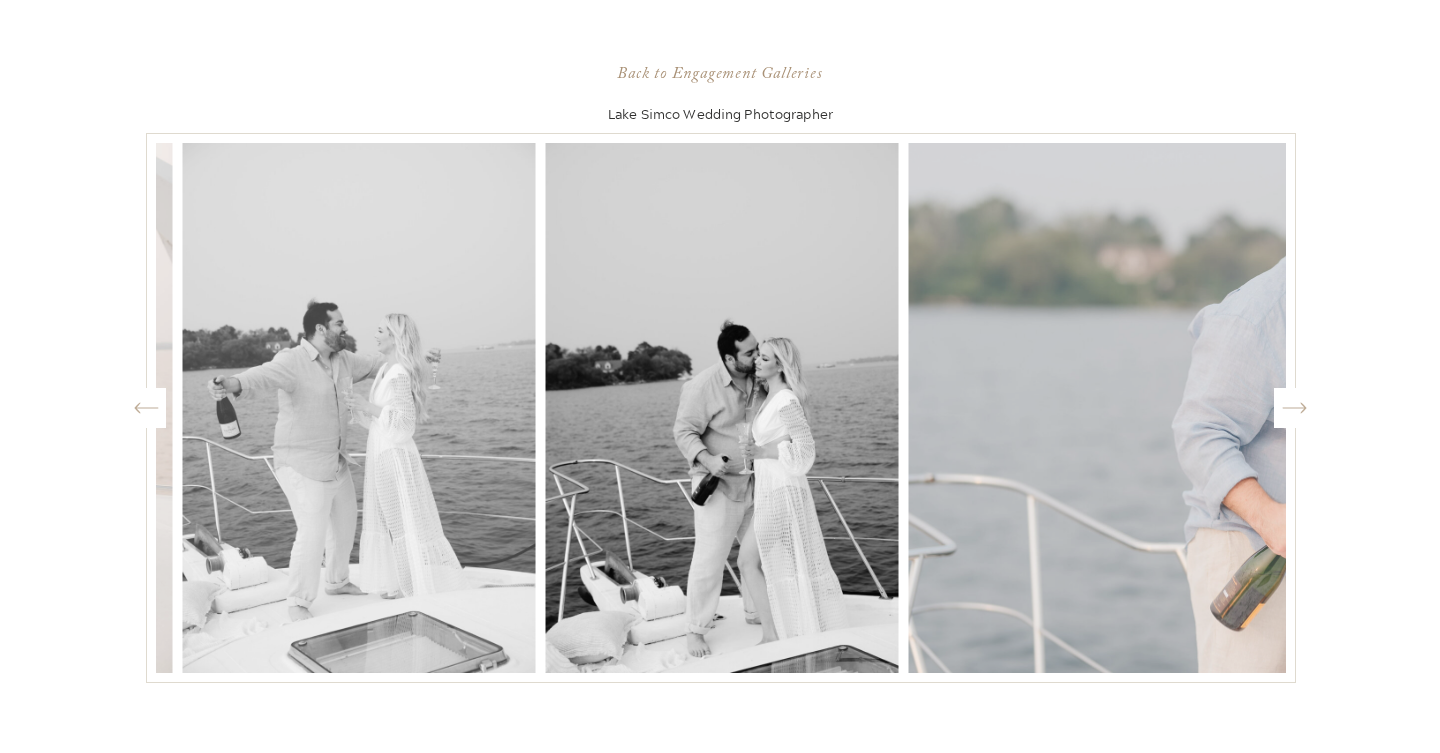 click on "Created by potrace 1.15, written by Peter Selinger 2001-2017" 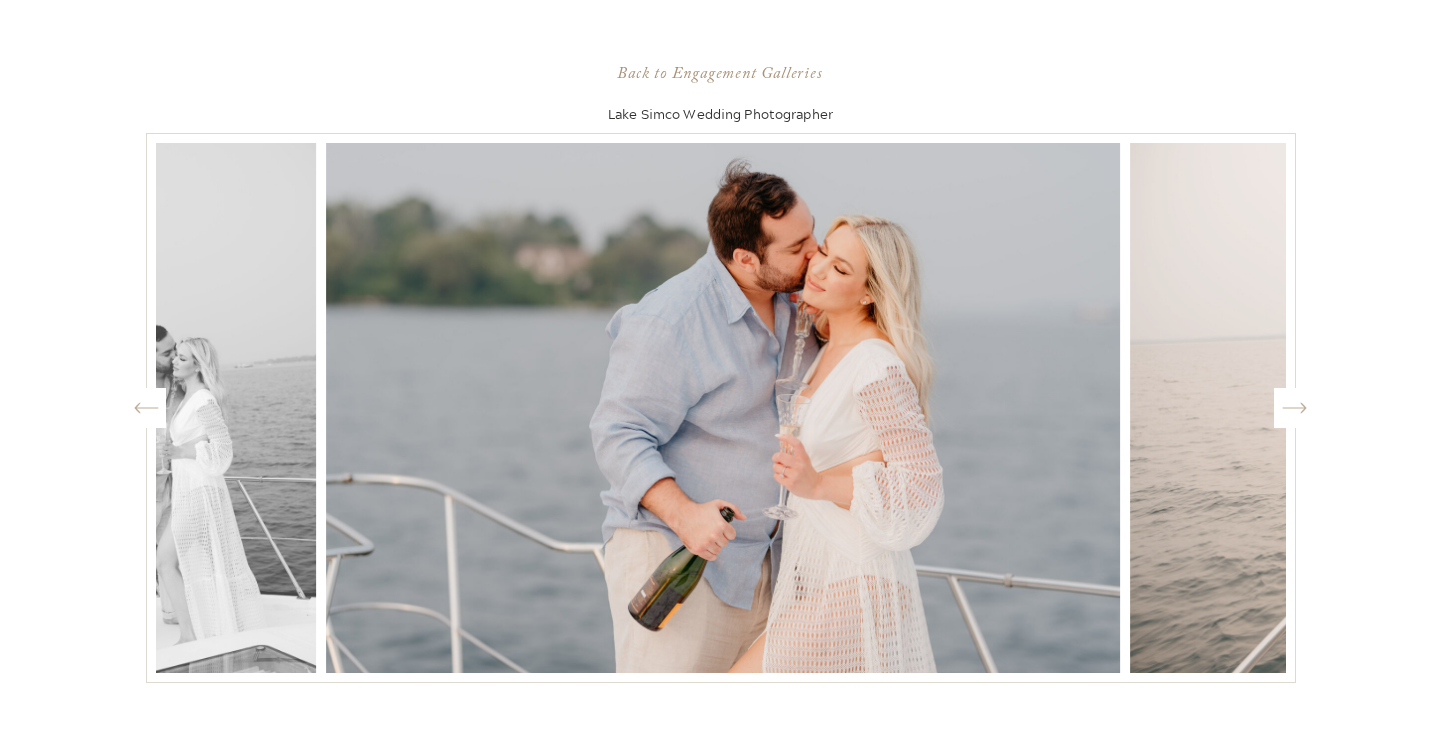 click on "Created by potrace 1.15, written by Peter Selinger 2001-2017" 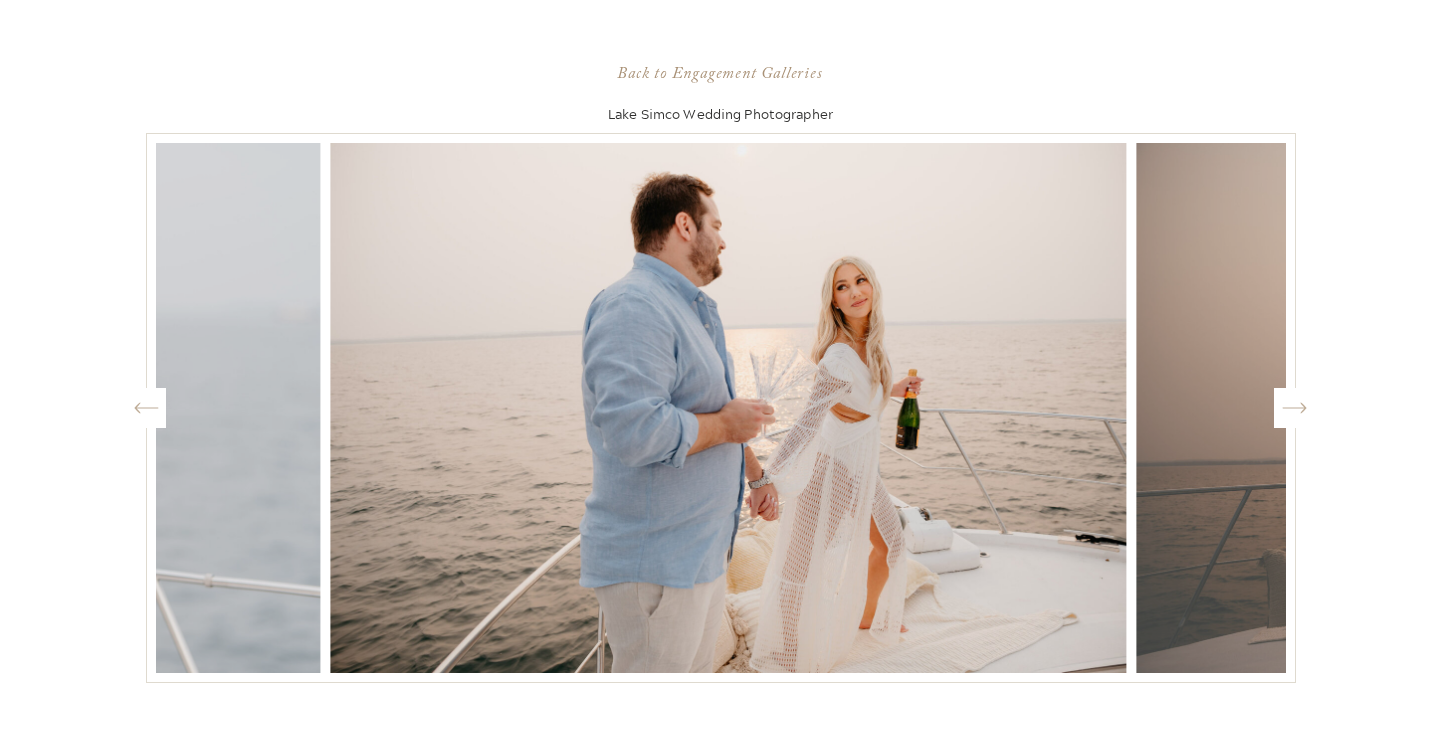 click on "Created by potrace 1.15, written by Peter Selinger 2001-2017" 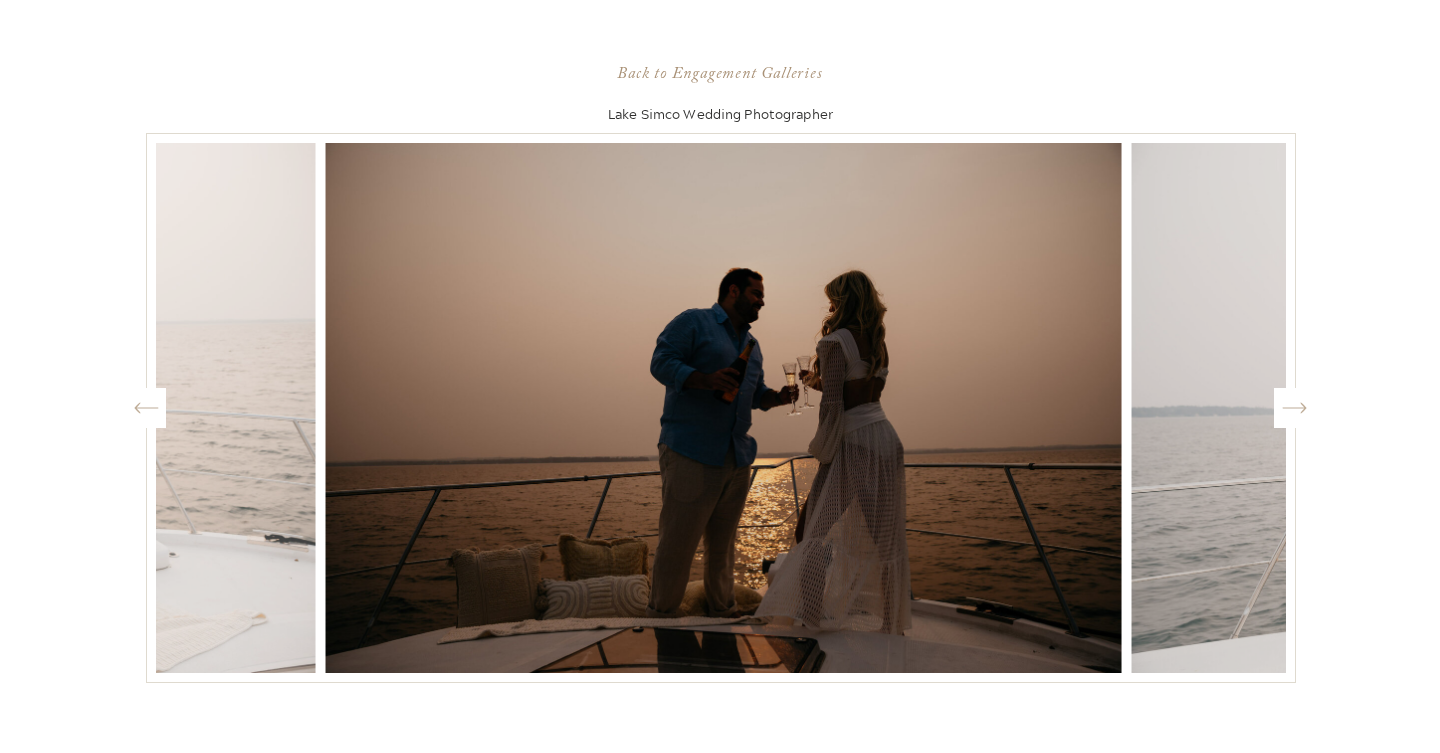 click on "Created by potrace 1.15, written by Peter Selinger 2001-2017" 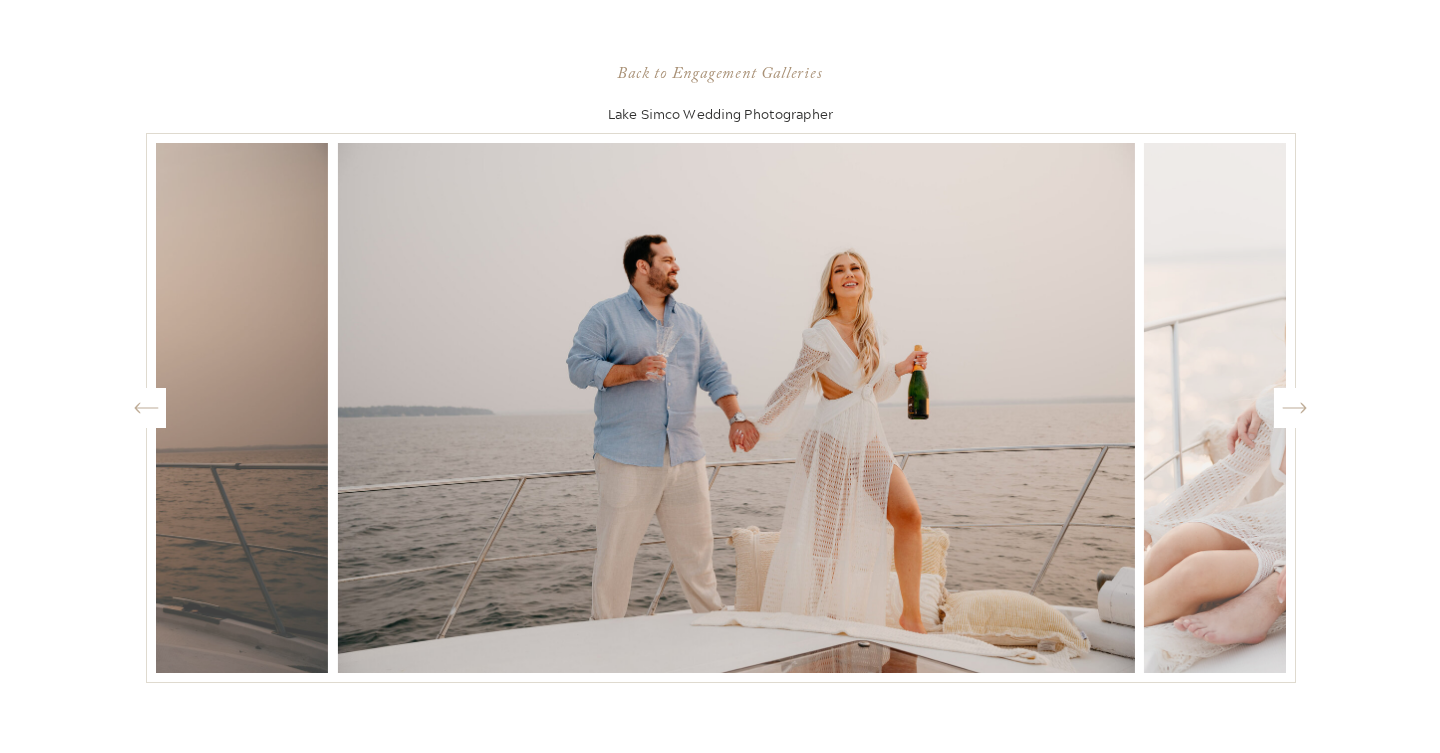 click on "Created by potrace 1.15, written by Peter Selinger 2001-2017" 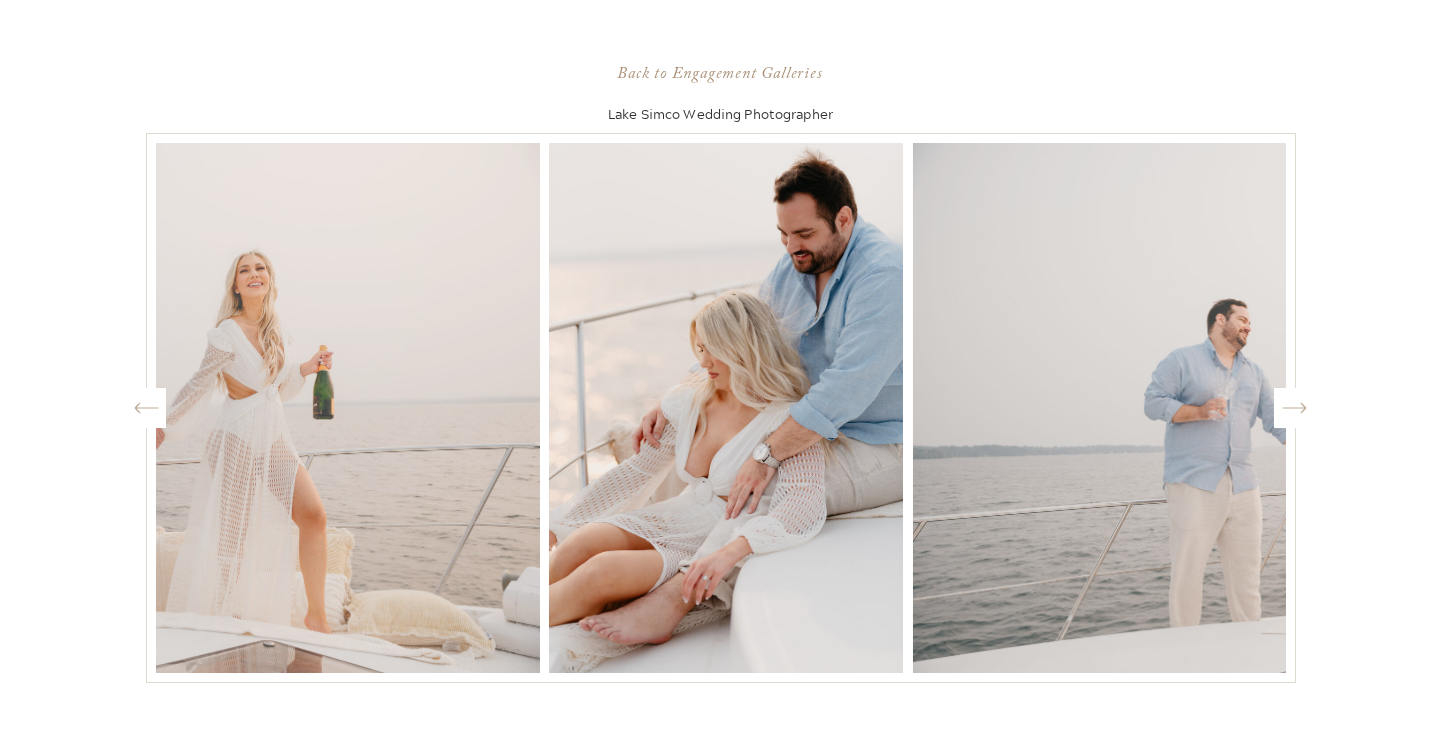 click on "Created by potrace 1.15, written by Peter Selinger 2001-2017" 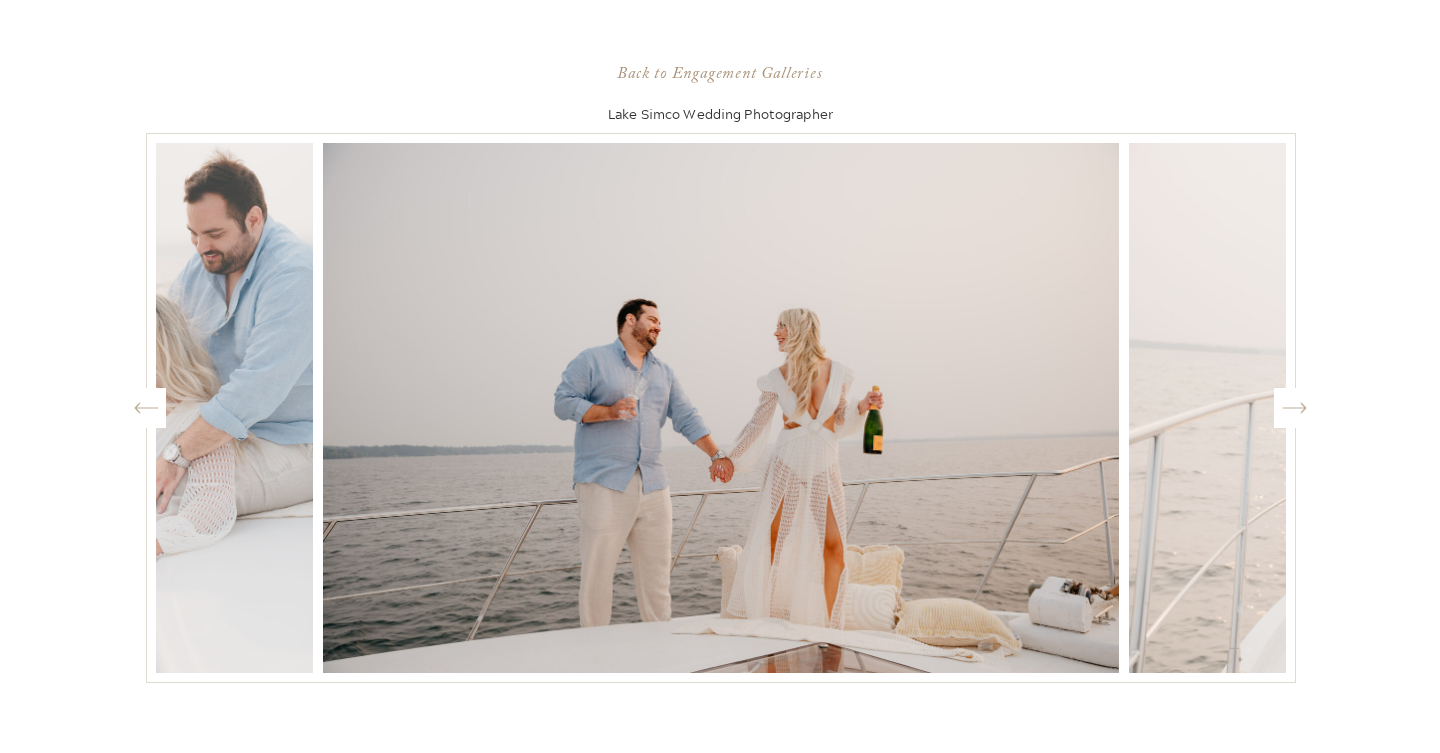 click on "Created by potrace 1.15, written by Peter Selinger 2001-2017" 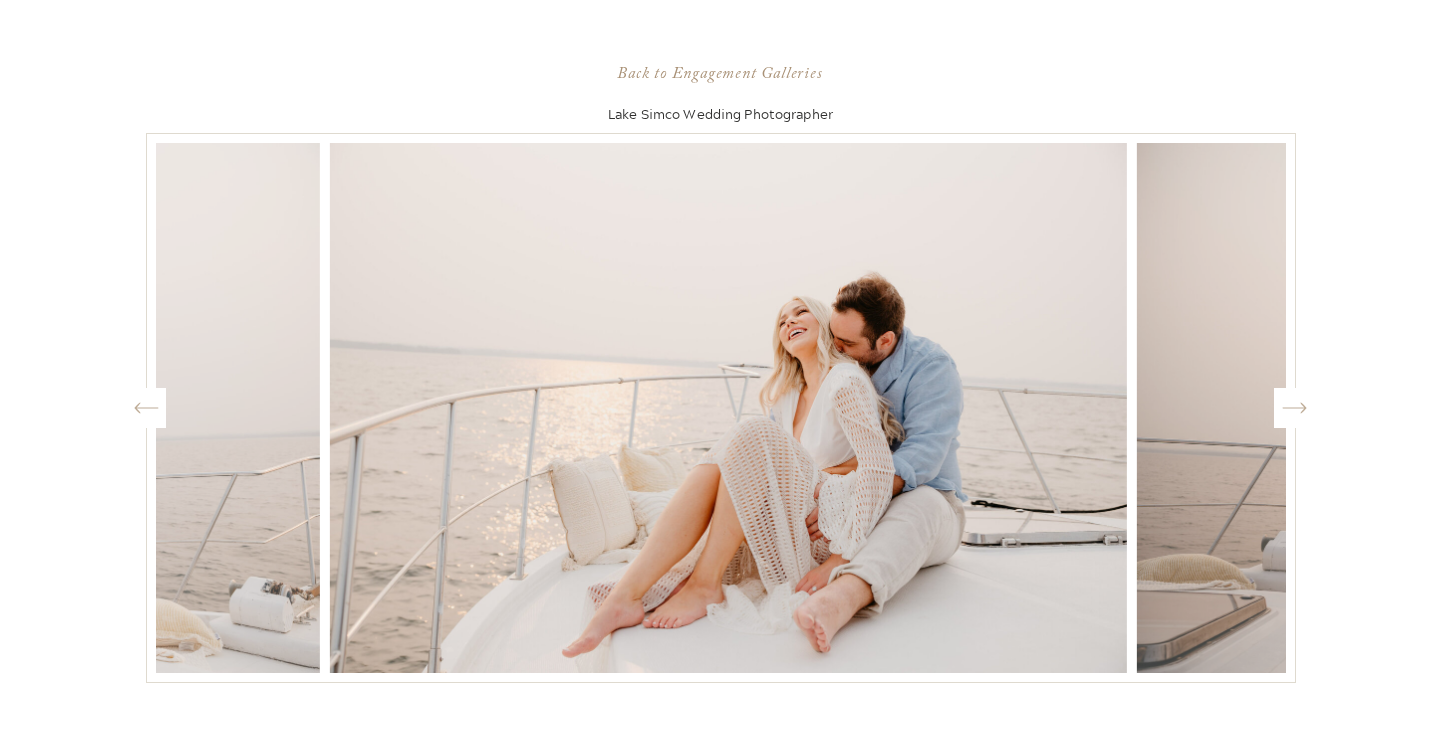 click on "Created by potrace 1.15, written by Peter Selinger 2001-2017" 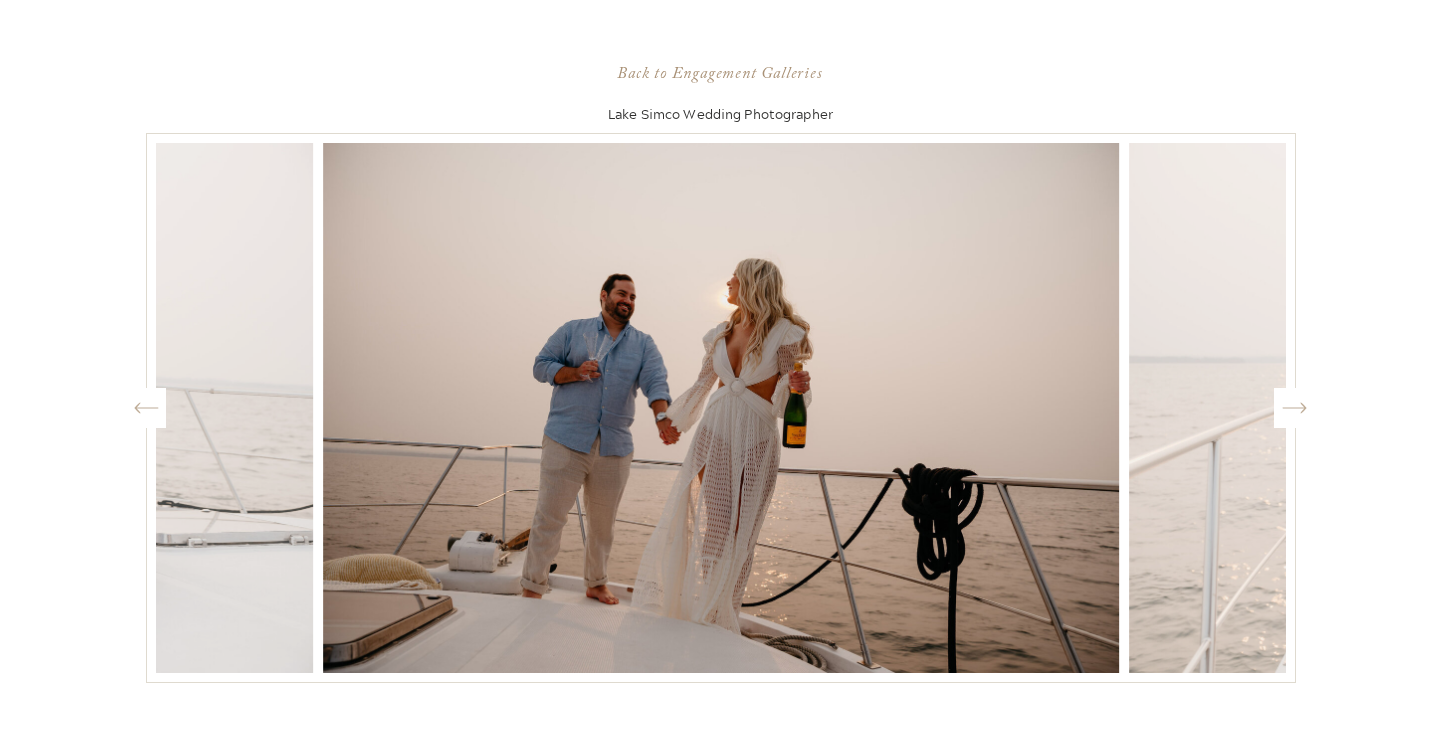 click on "Created by potrace 1.15, written by Peter Selinger 2001-2017" 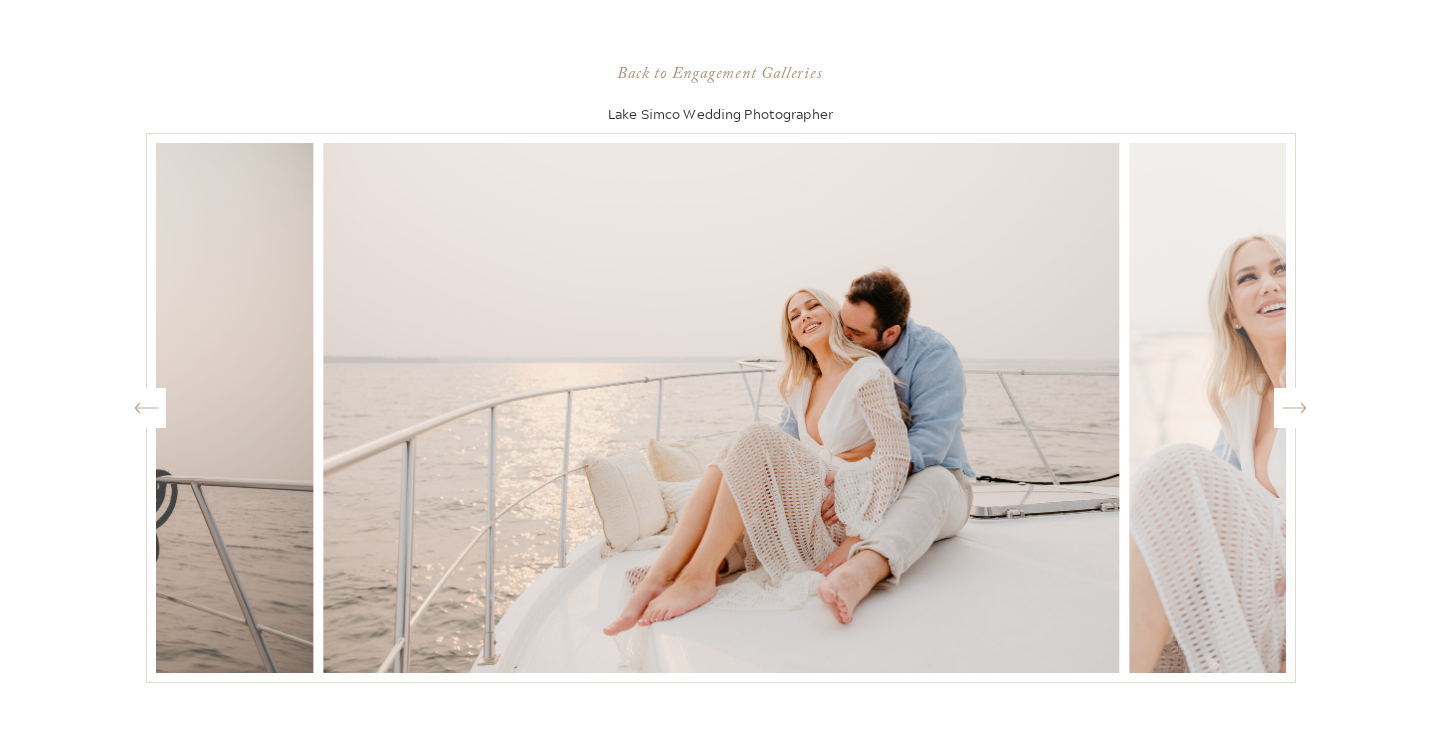 click on "Back to All Galleries
Home Portfolio About EXPERIENCE CONTACT Navigate Connect with me  @sanaa.studio.to Since 2010, I've been curating magical wedding photography experiences for couples in the Greater Toronto Area. With a passion for romance, I find inspiration in the love stories I capture, the rich tapestry of family traditions, and the beauty of every moment shared.
Discover the heart behind Sanaa Studio and delve into the unparalleled, award-winning experience we provide. Join us on social media to stay updated with our latest work and be a part of our wonderful journey together!" at bounding box center (720, -144) 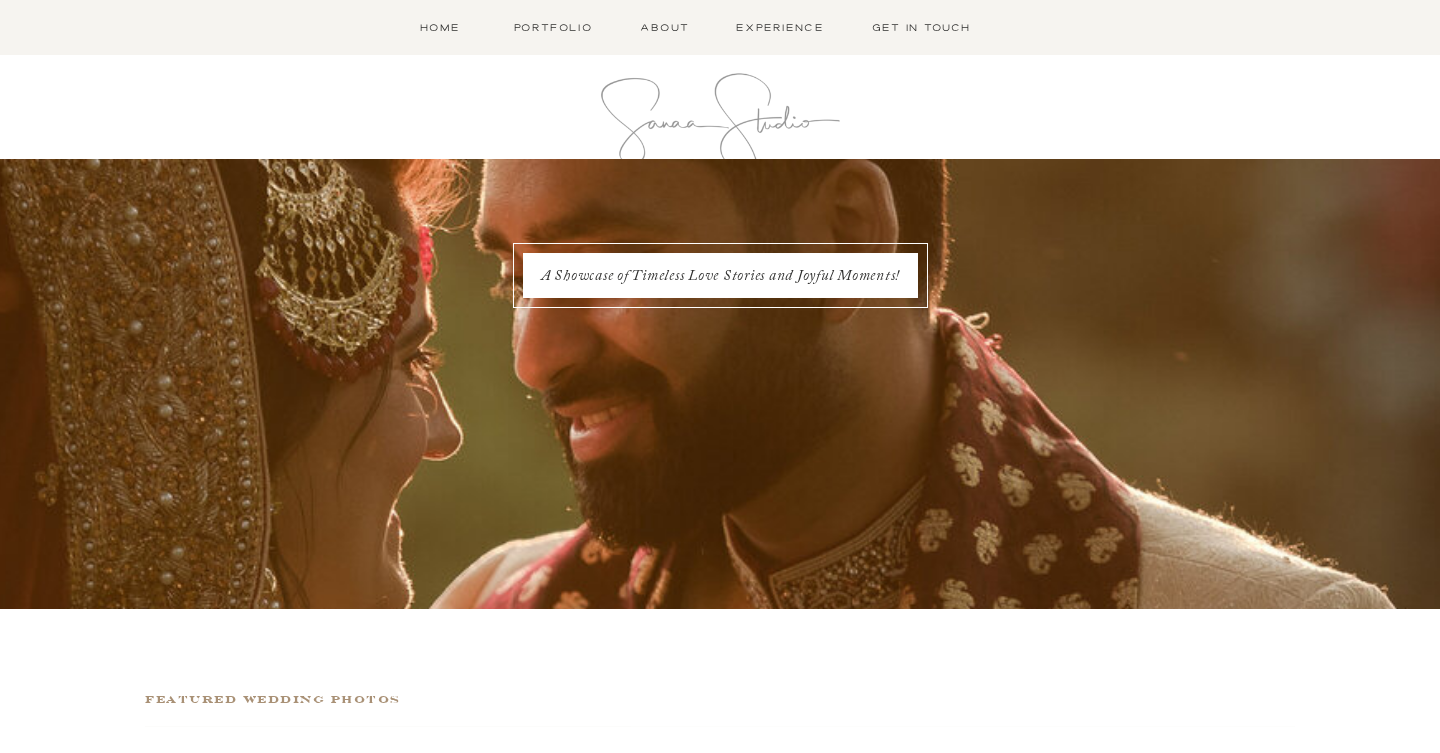 scroll, scrollTop: 0, scrollLeft: 0, axis: both 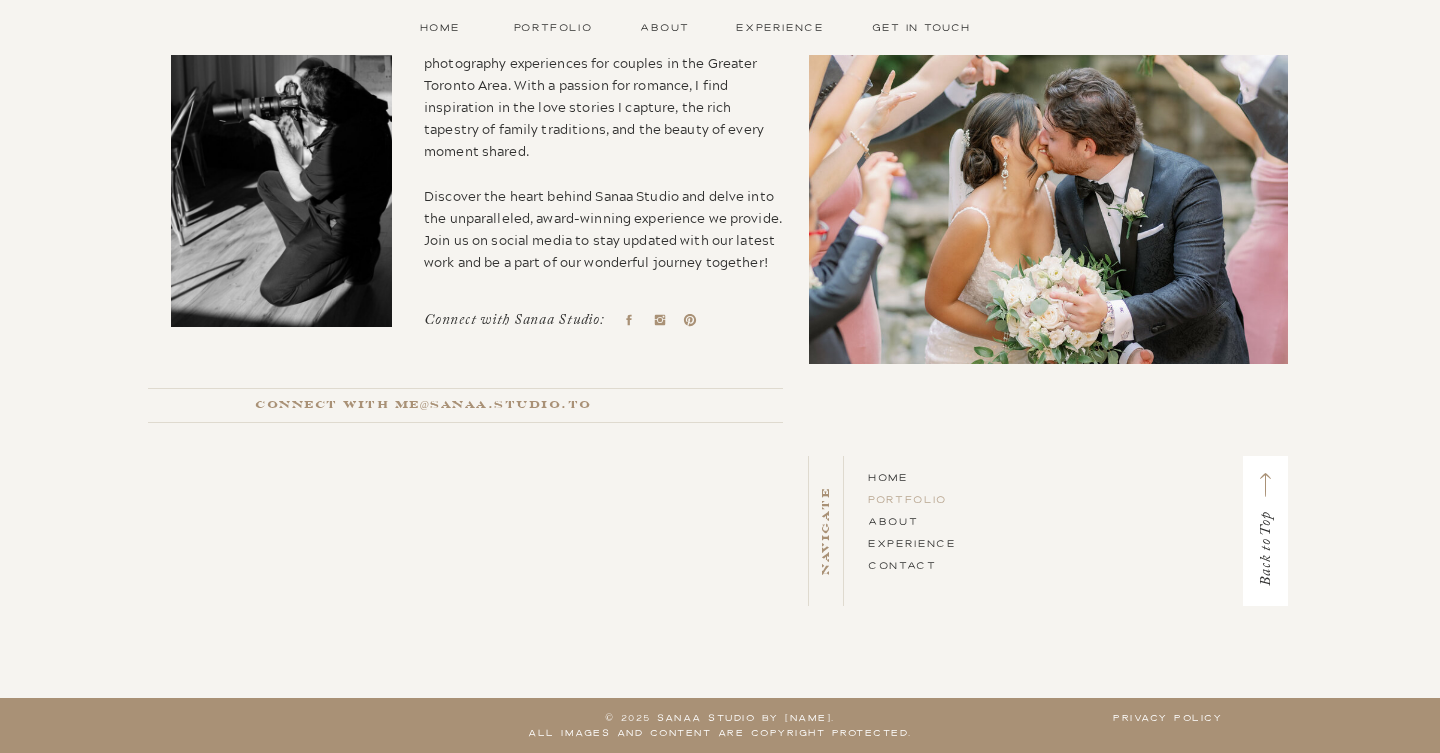 click on "Portfolio" at bounding box center [907, 499] 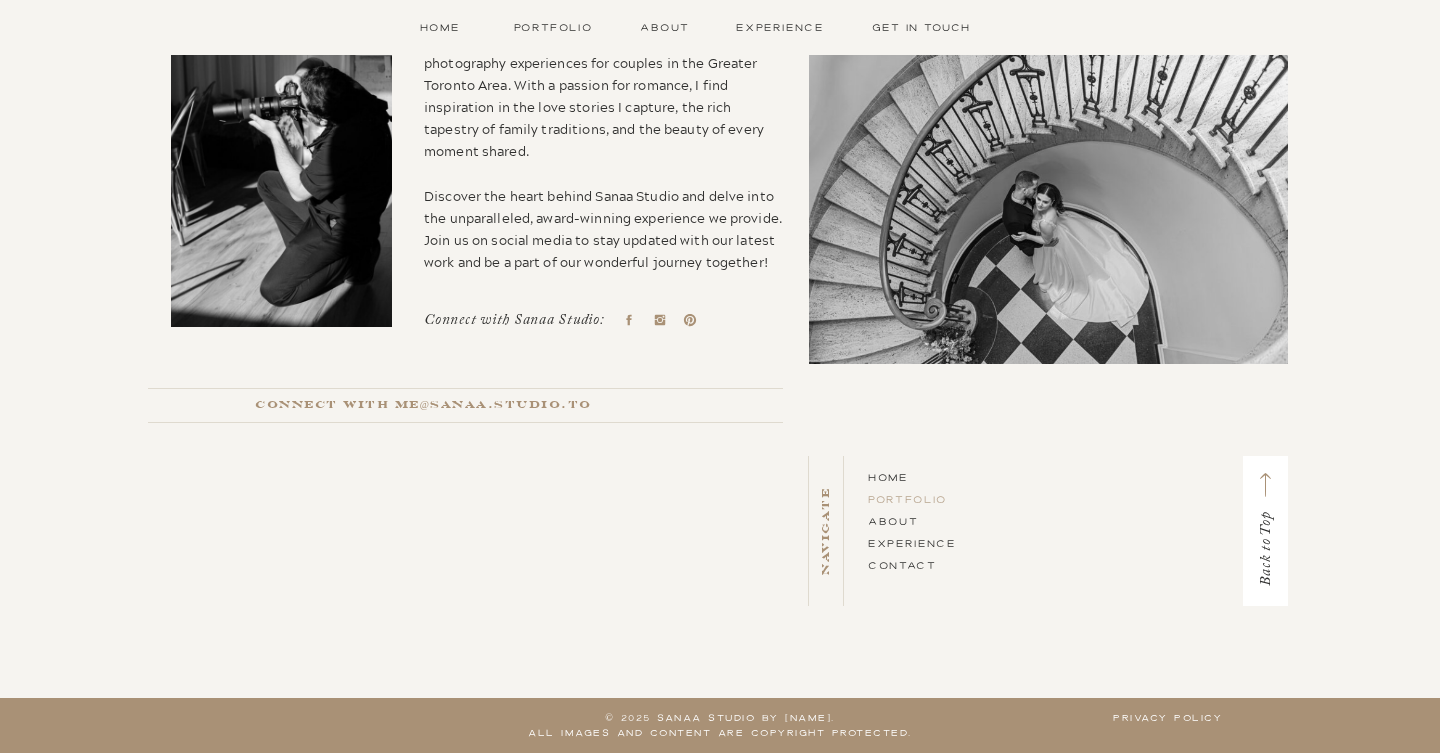click on "Portfolio" at bounding box center [907, 499] 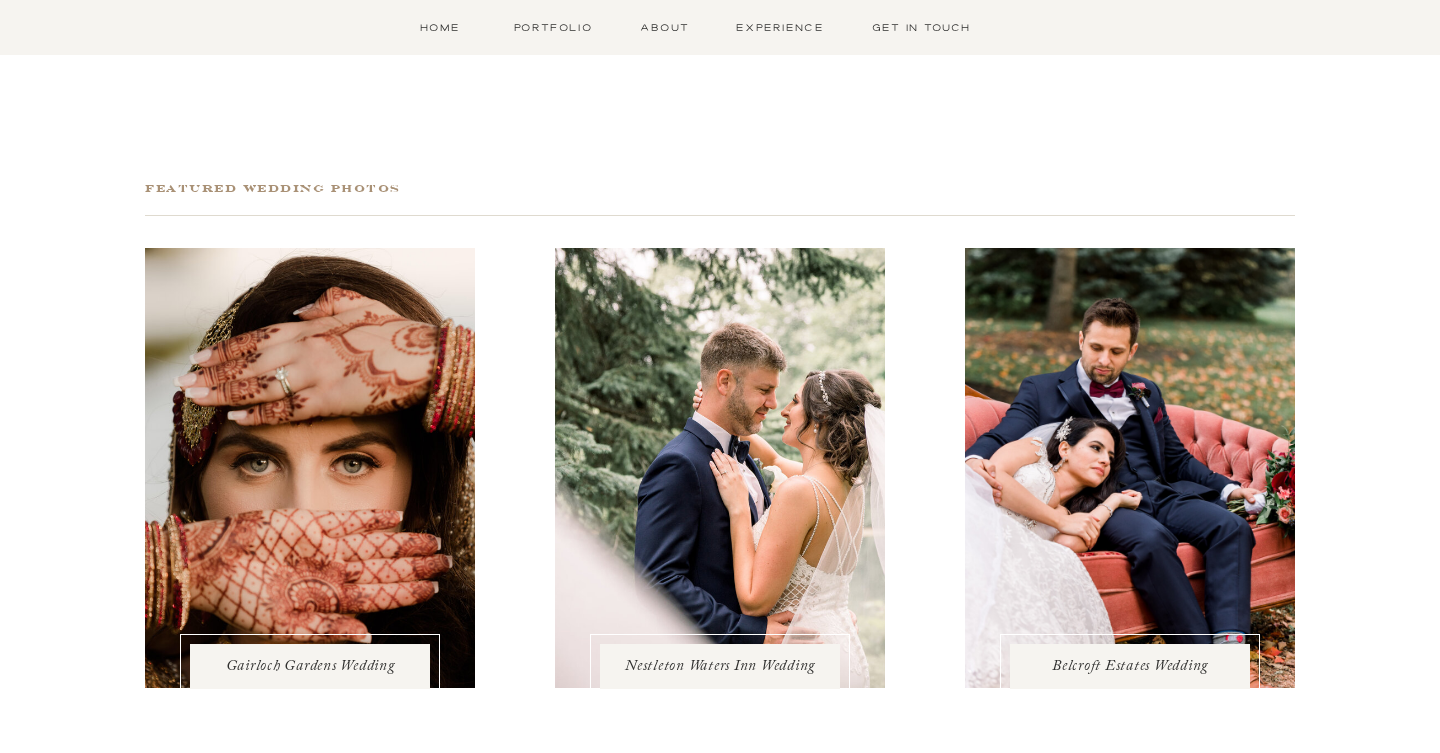 scroll, scrollTop: 0, scrollLeft: 0, axis: both 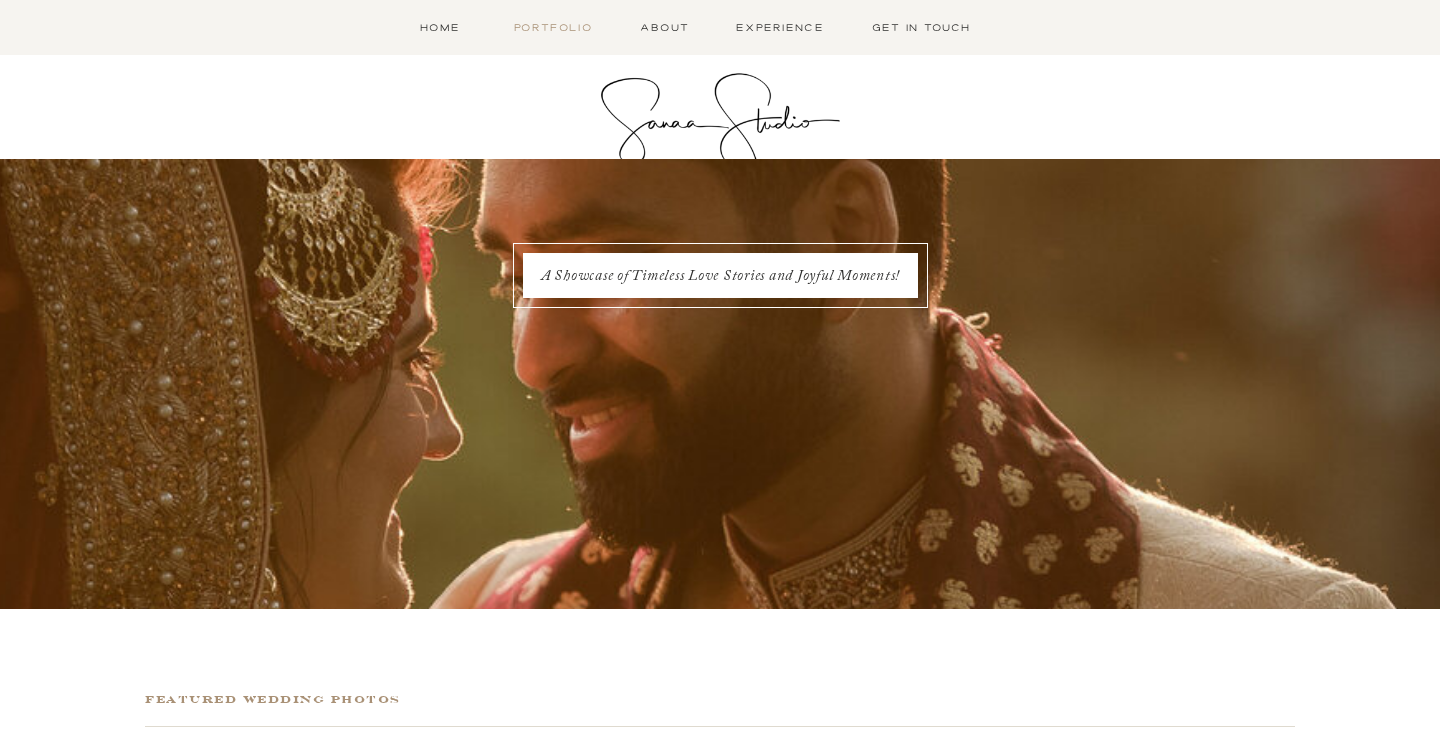 click on "Portfolio" at bounding box center [553, 27] 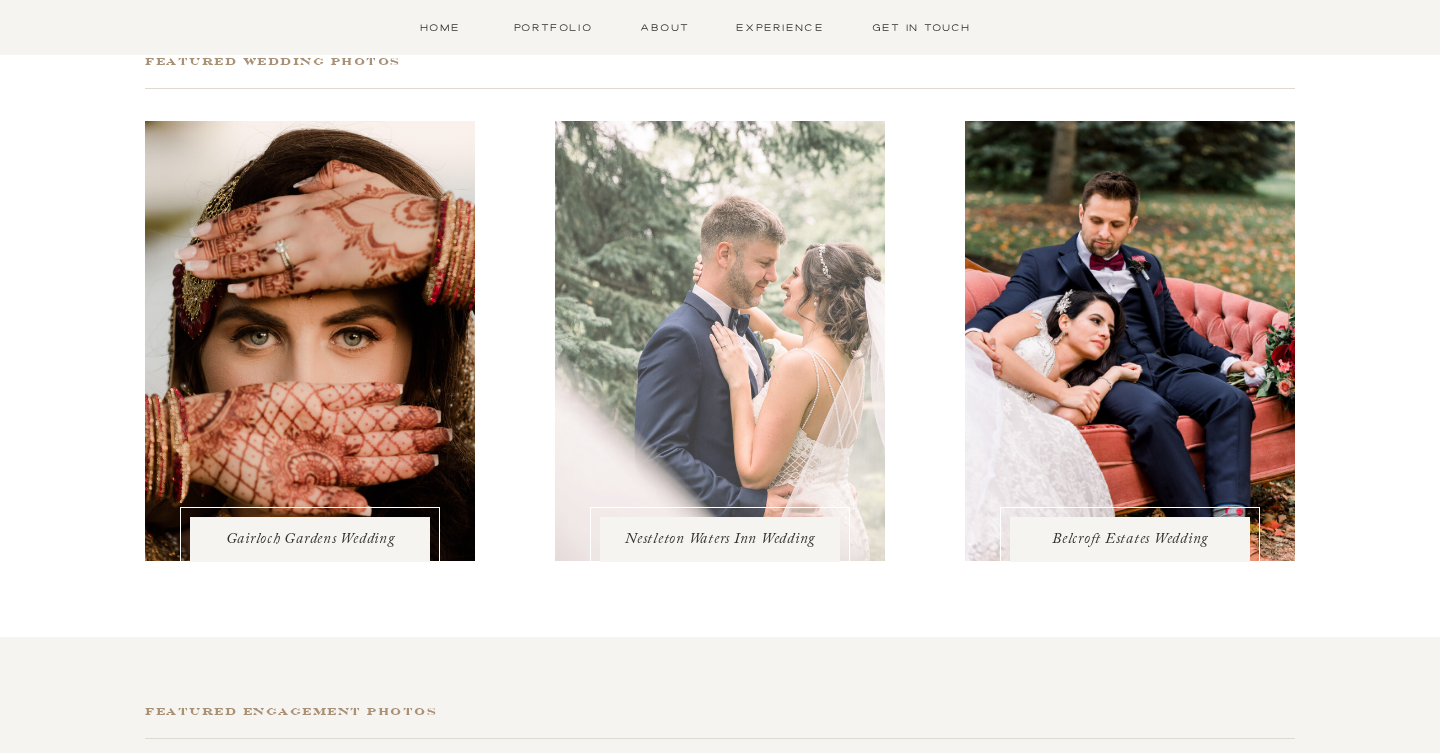 scroll, scrollTop: 646, scrollLeft: 0, axis: vertical 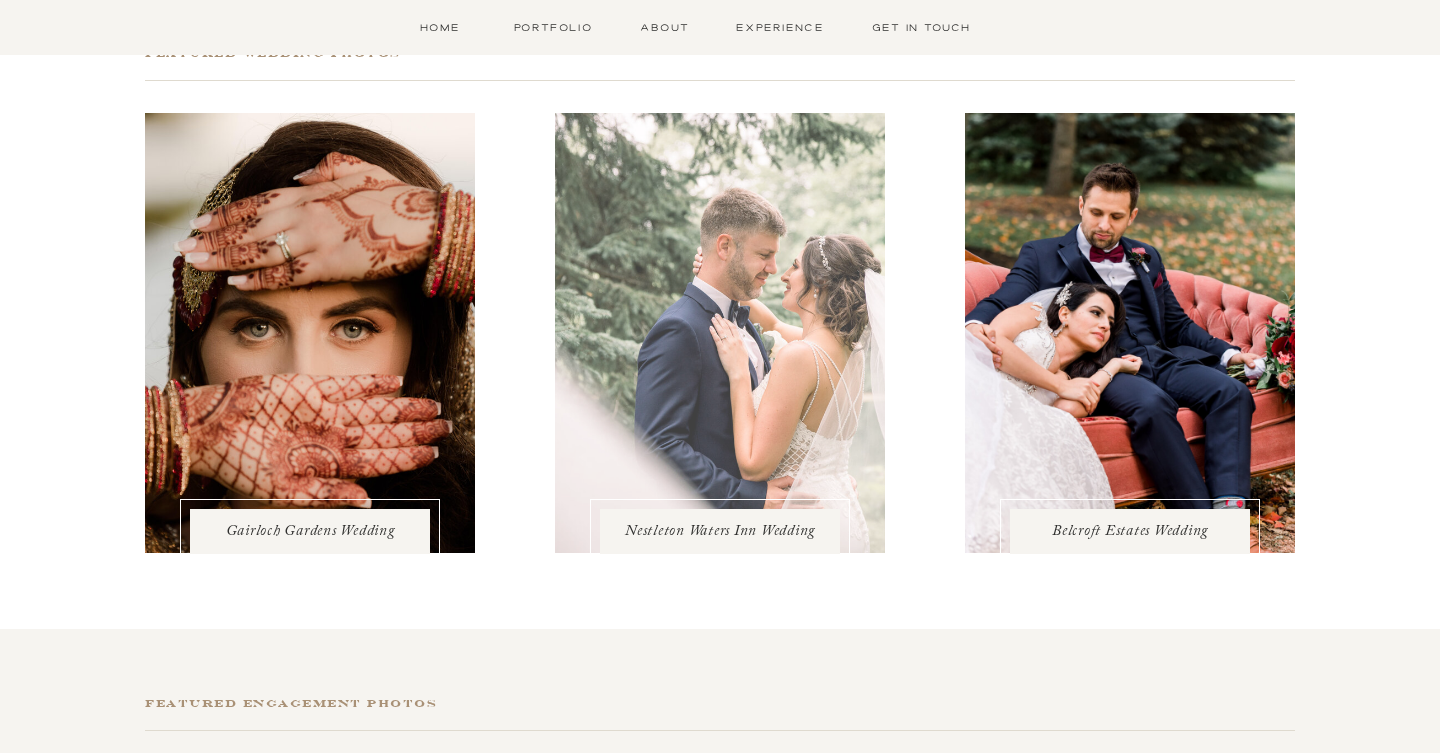 click at bounding box center [720, 333] 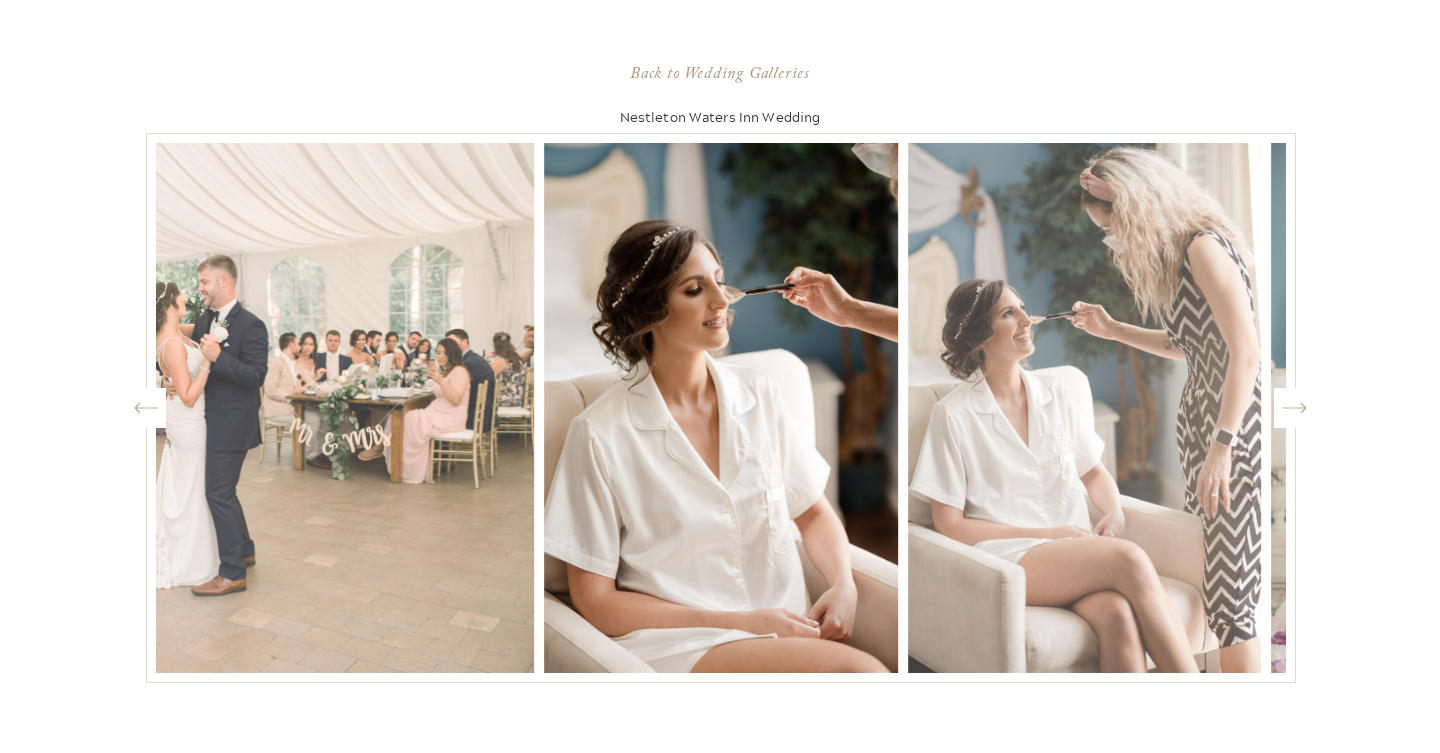 scroll, scrollTop: 663, scrollLeft: 0, axis: vertical 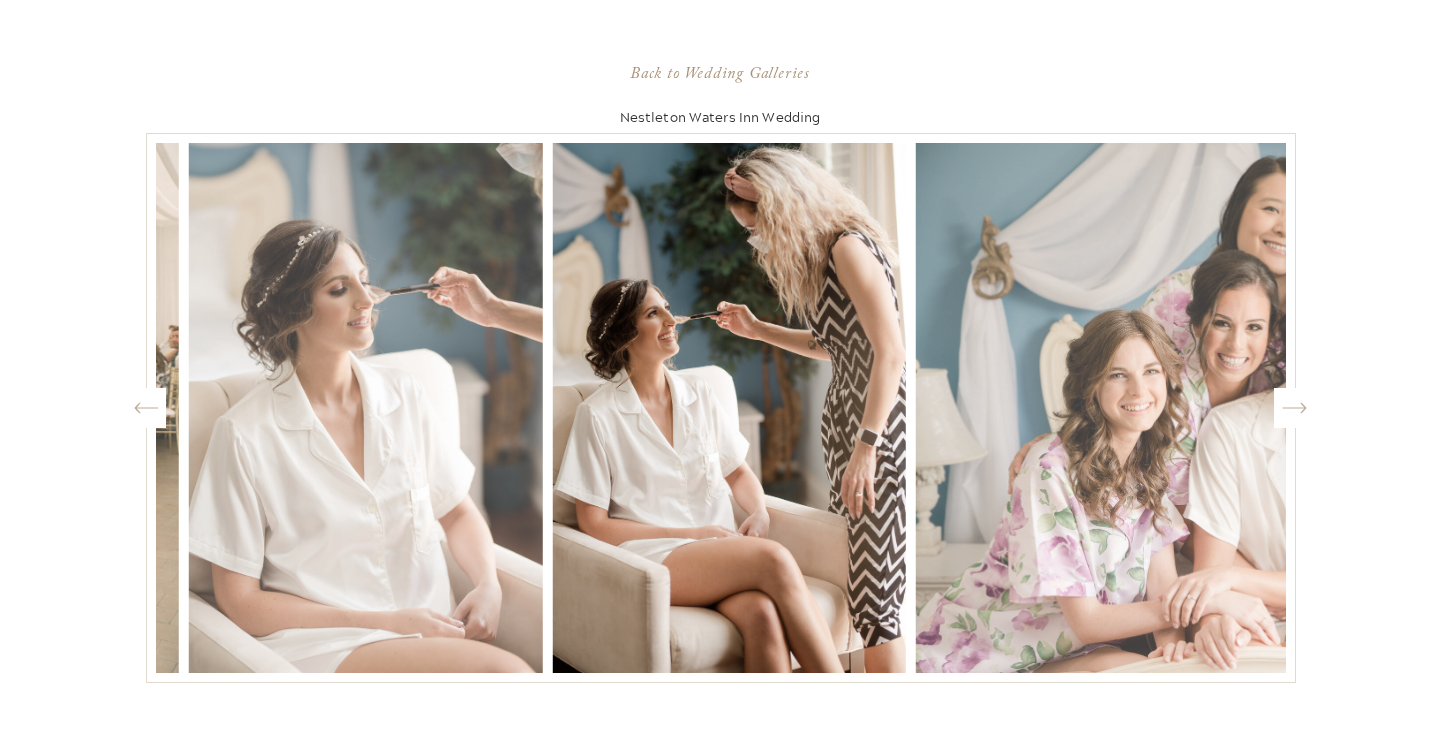 click on "Created by potrace 1.15, written by Peter Selinger 2001-2017" 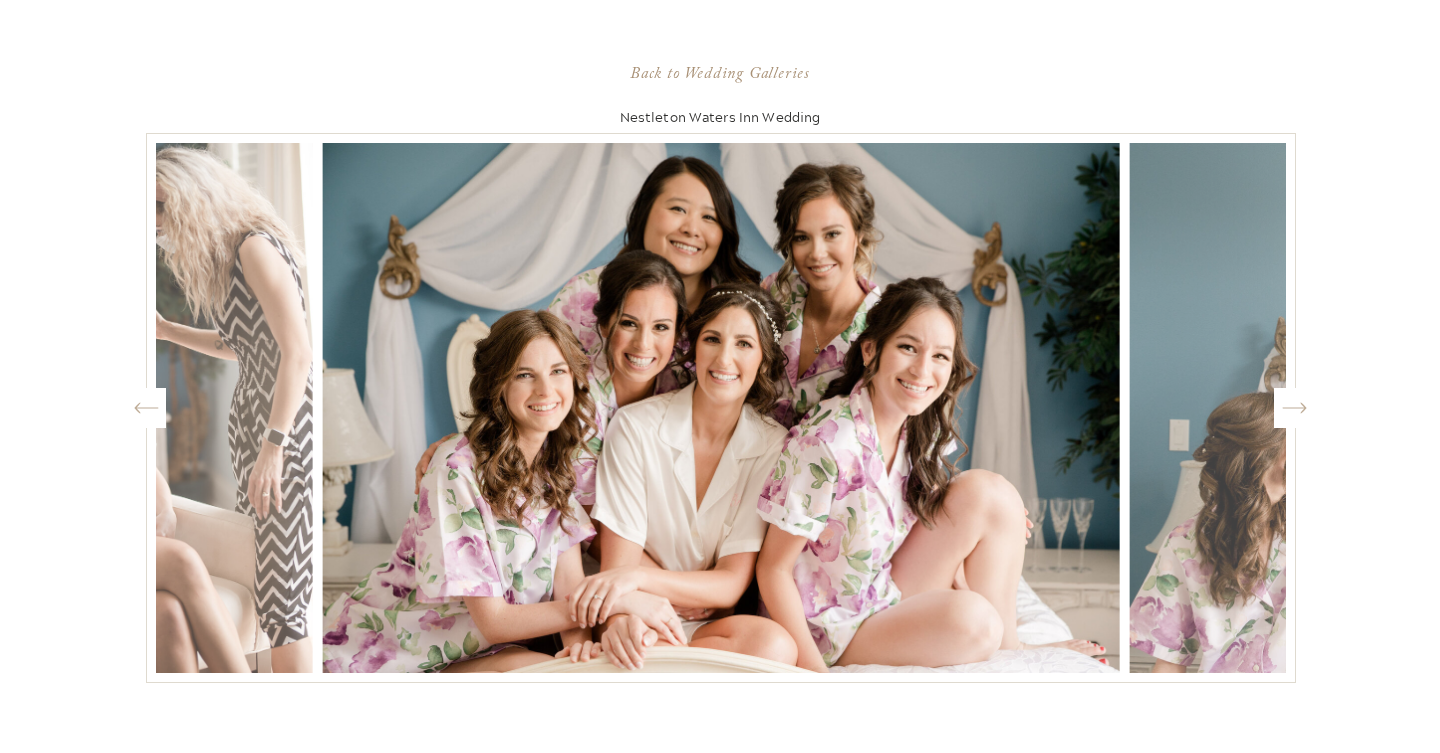 click on "Created by potrace 1.15, written by Peter Selinger 2001-2017" 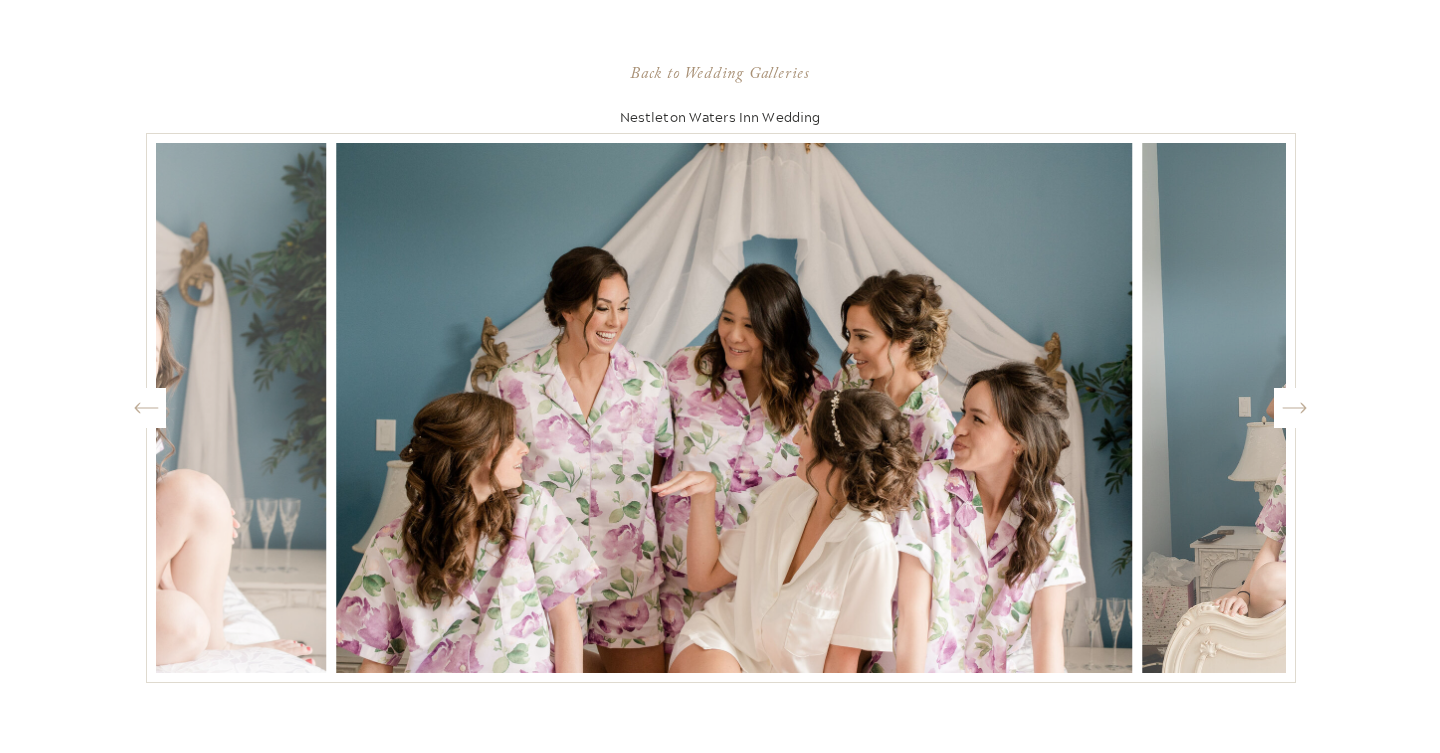 click on "Created by potrace 1.15, written by Peter Selinger 2001-2017" 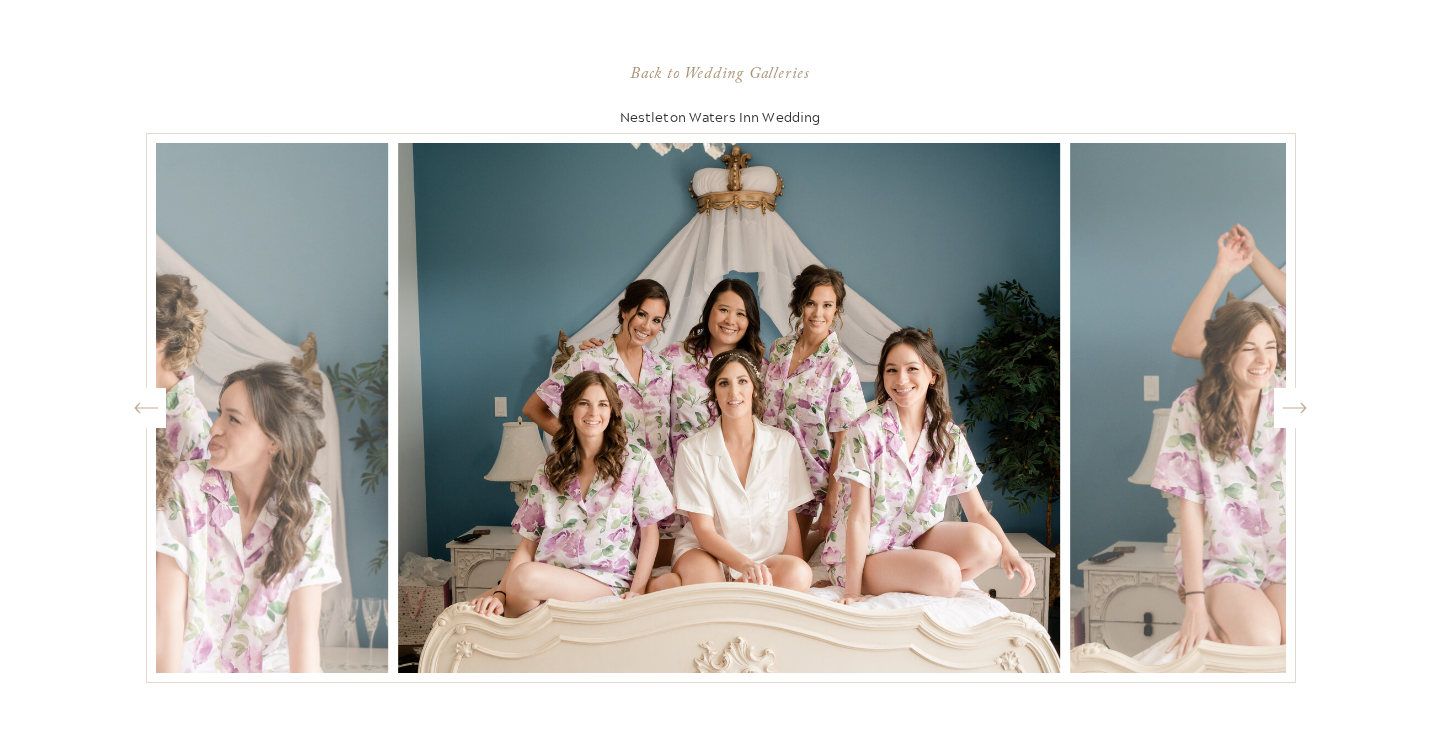 click on "Created by potrace 1.15, written by Peter Selinger 2001-2017" 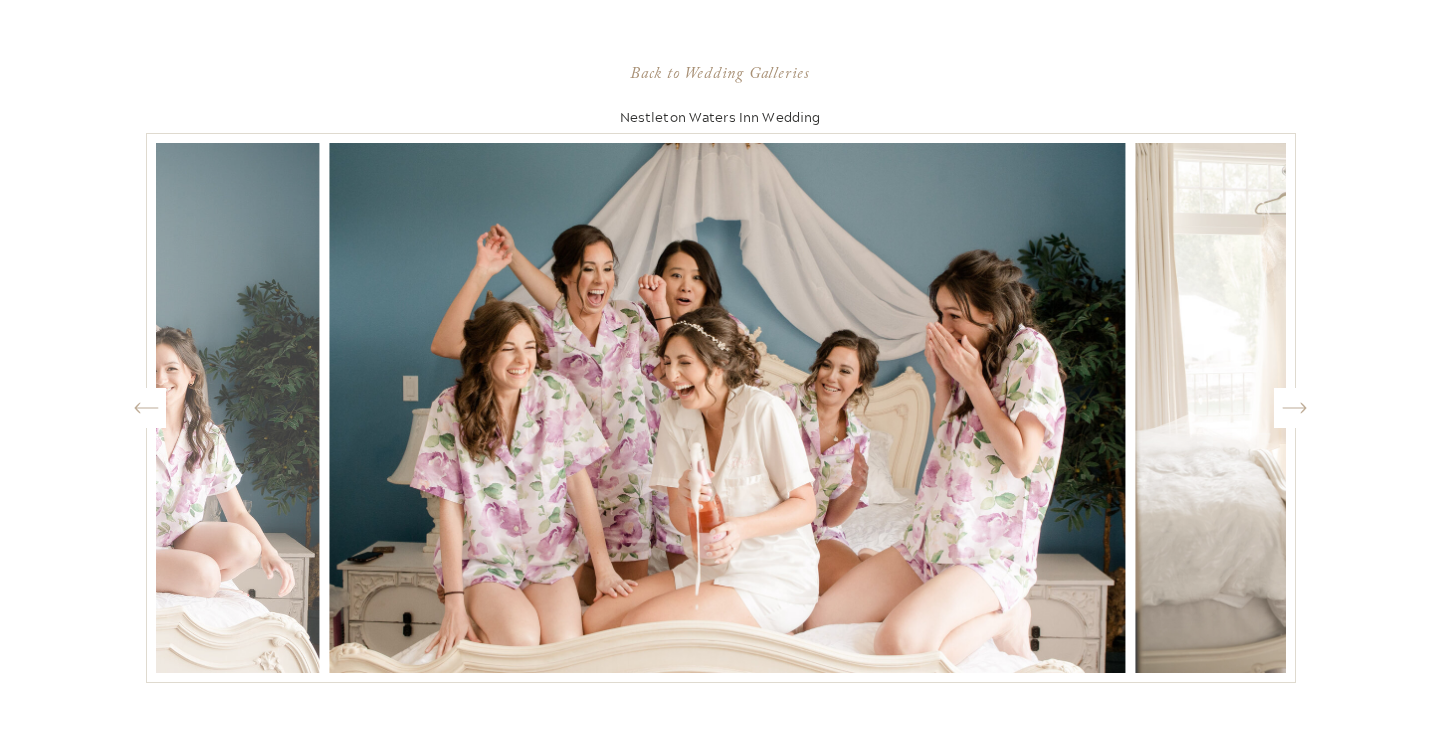 click on "Created by potrace 1.15, written by Peter Selinger 2001-2017" 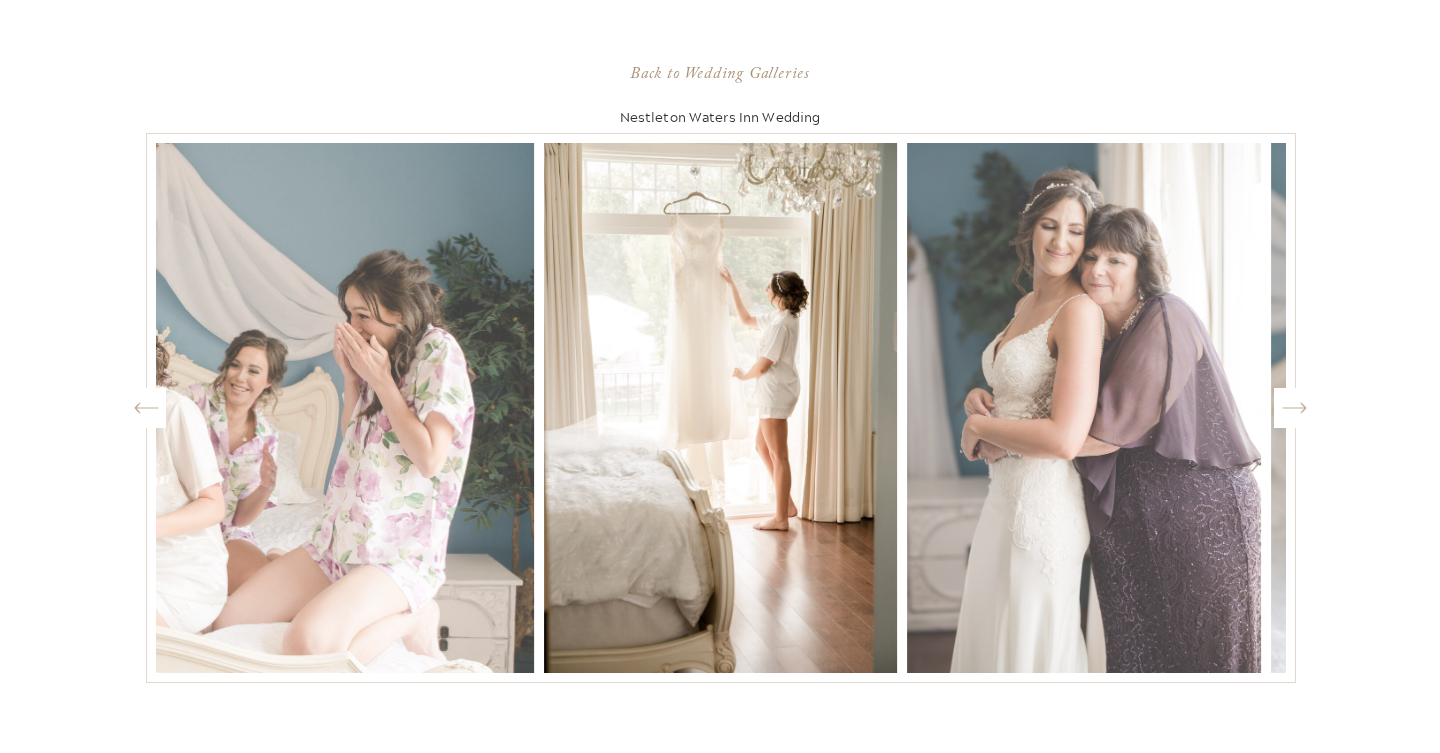 scroll, scrollTop: 1272, scrollLeft: 0, axis: vertical 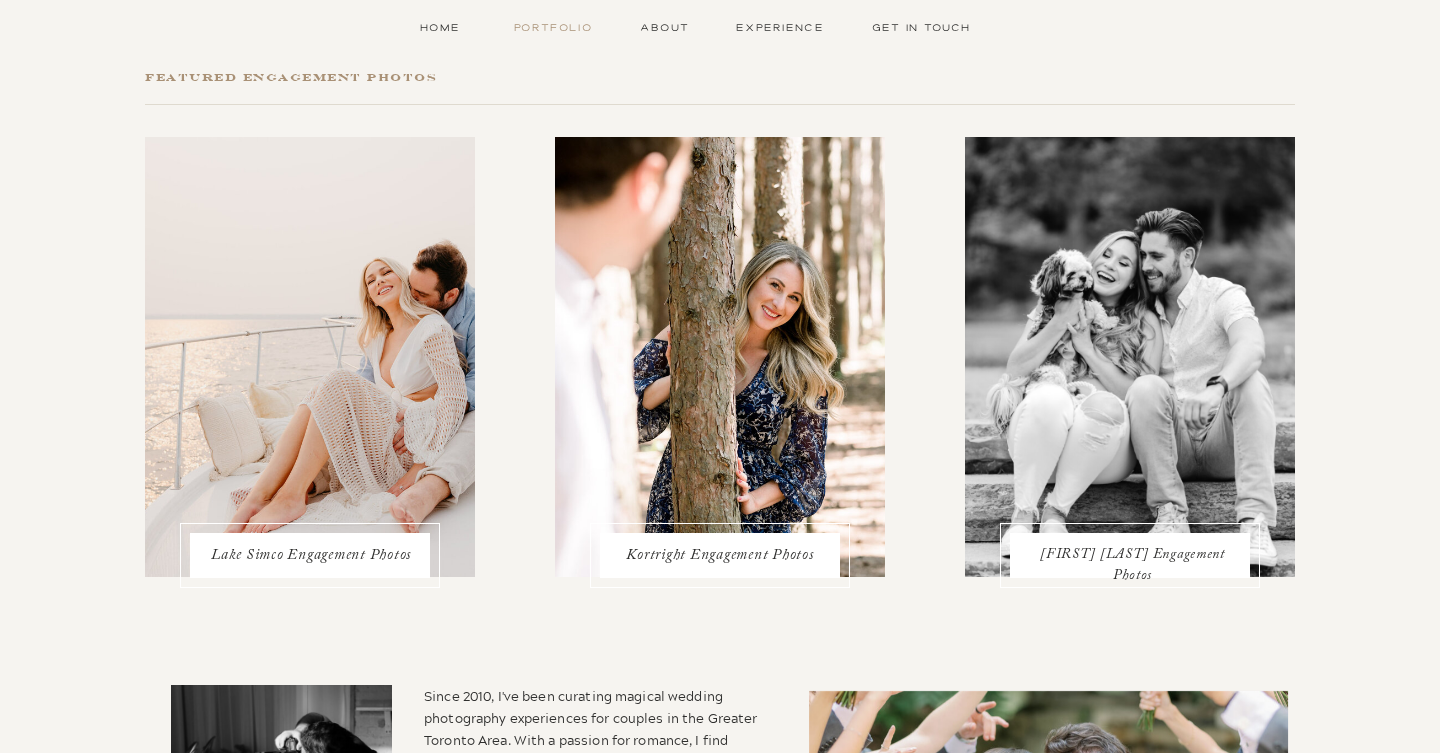 click on "Portfolio" at bounding box center (553, 27) 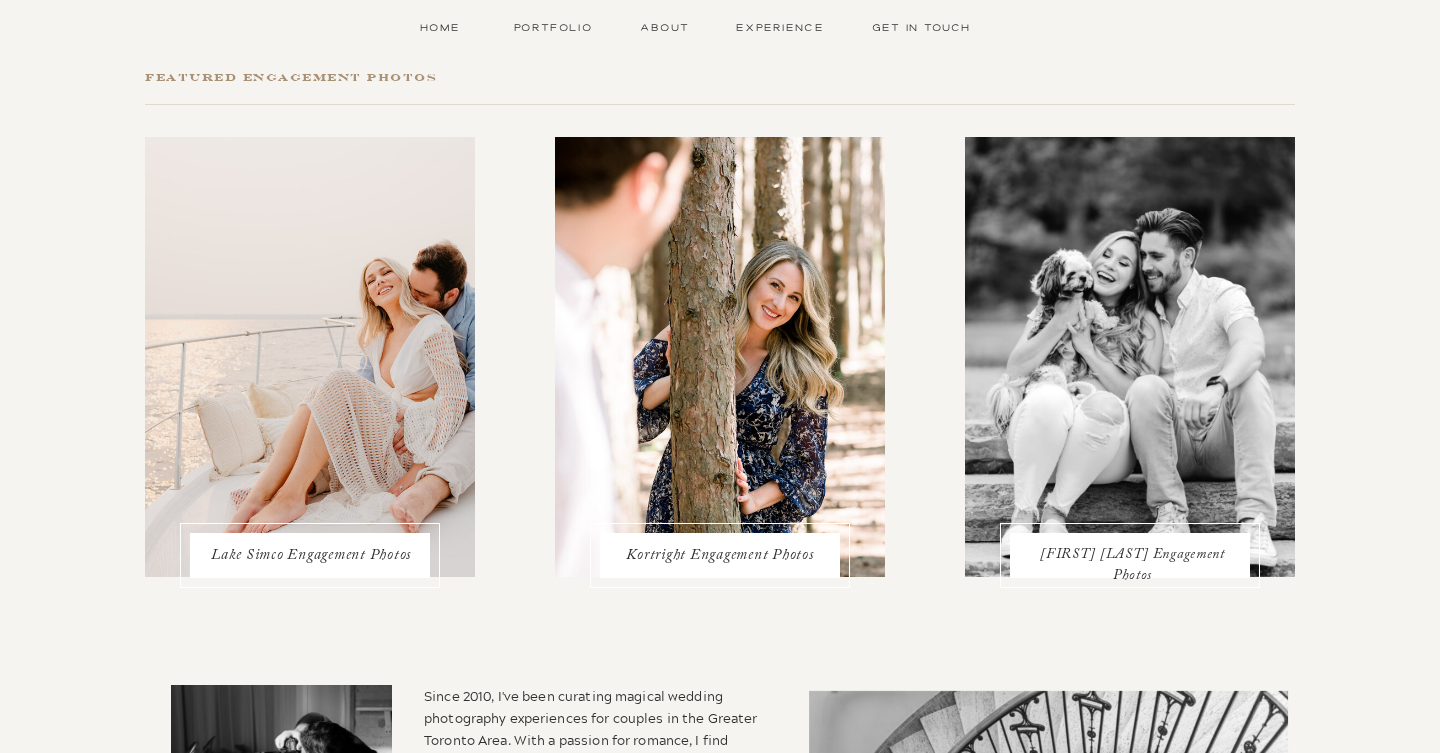 scroll, scrollTop: 1696, scrollLeft: 0, axis: vertical 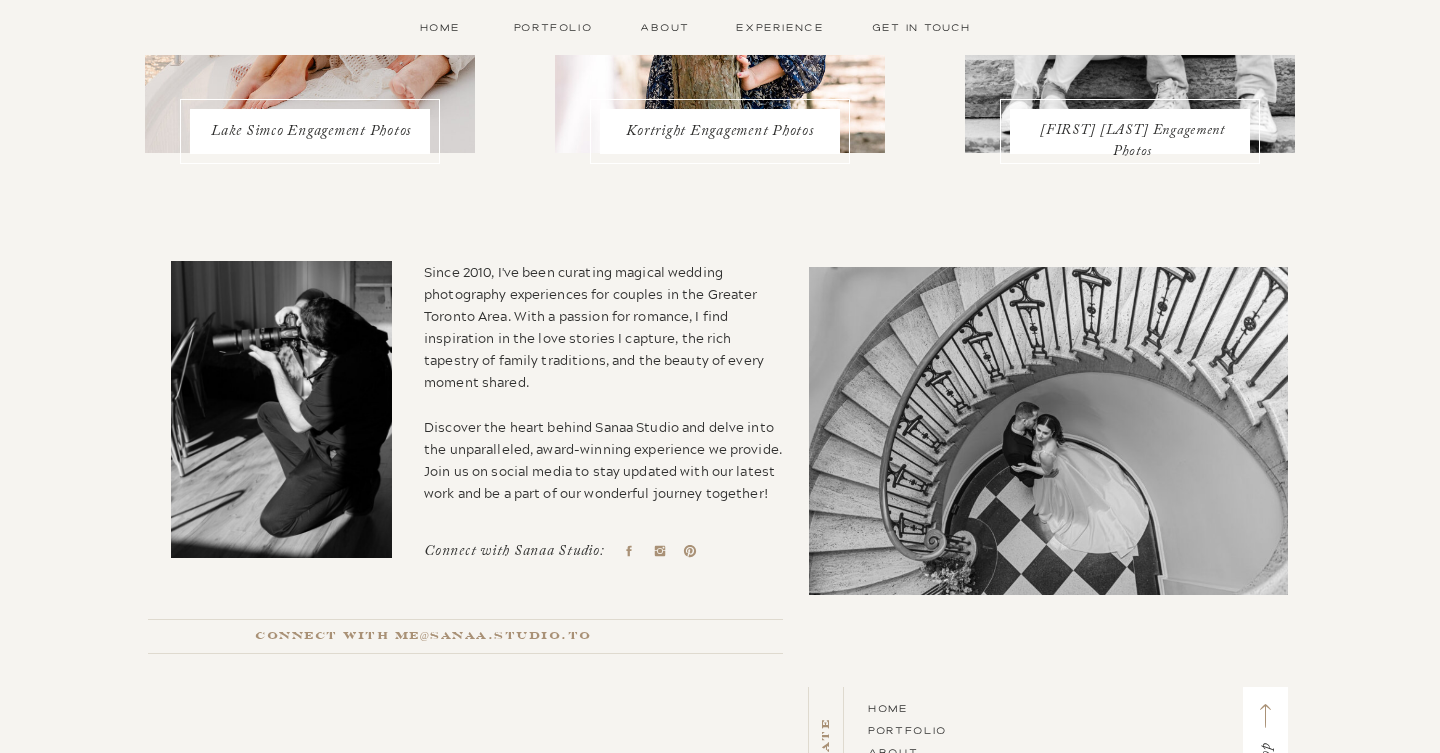 click on "[FIRST] [LAST] Engagement Photos" at bounding box center (1132, 131) 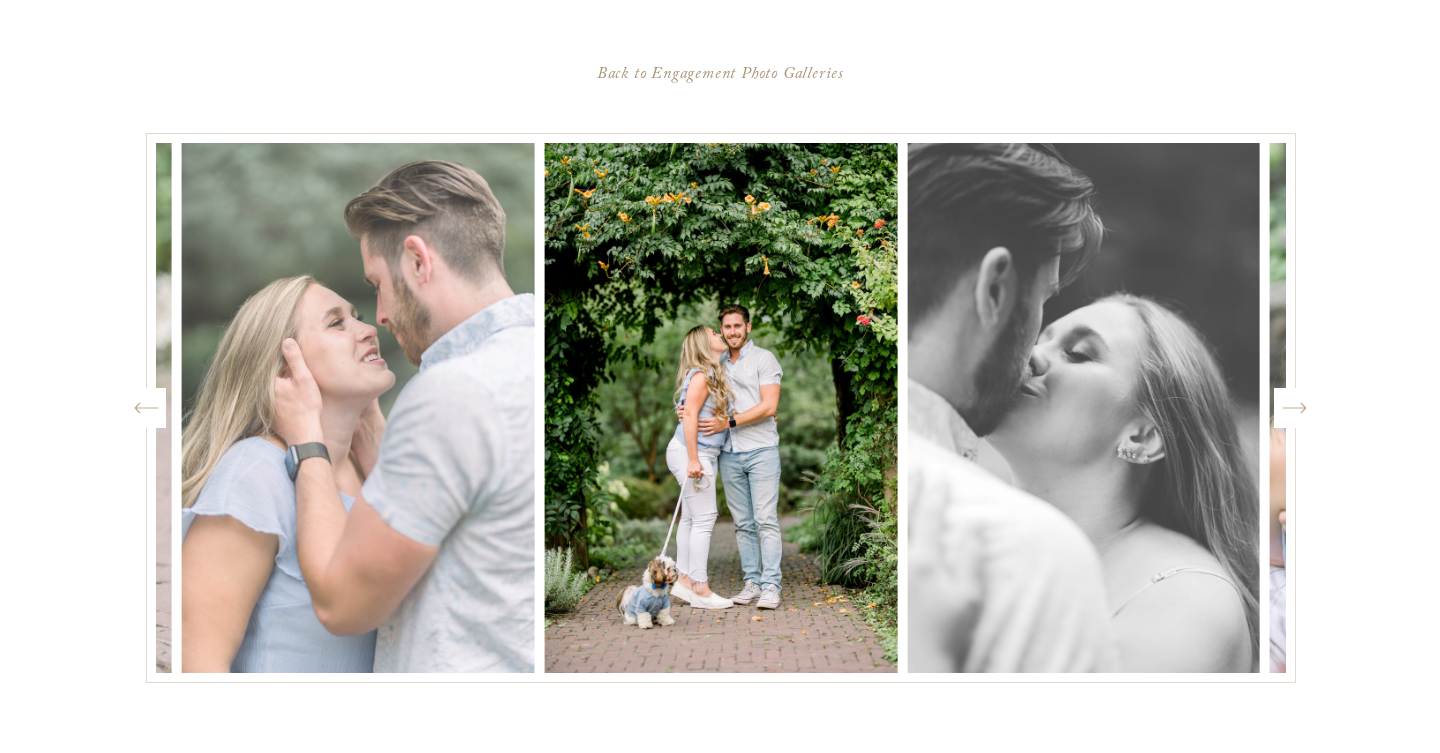 click at bounding box center [1294, 408] 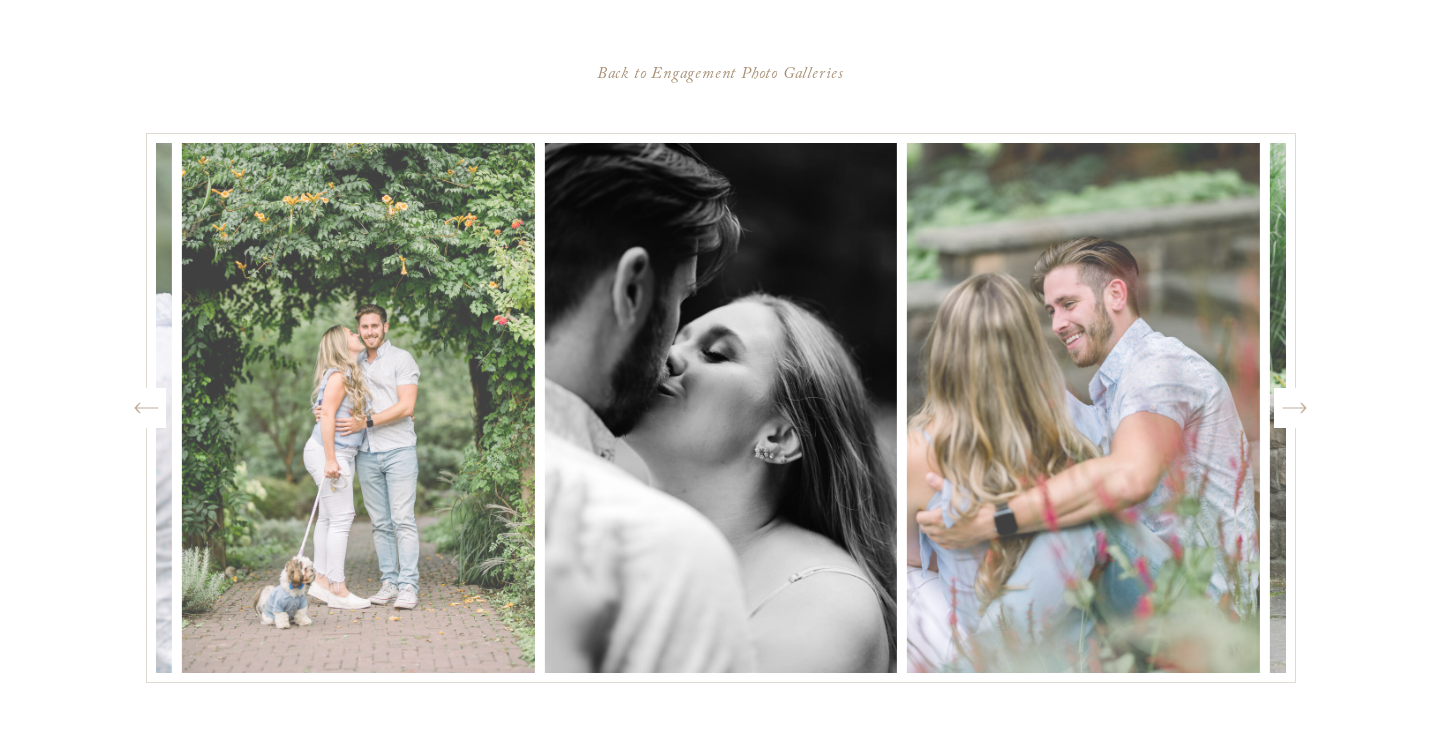 click on "Created by potrace 1.15, written by Peter Selinger 2001-2017" 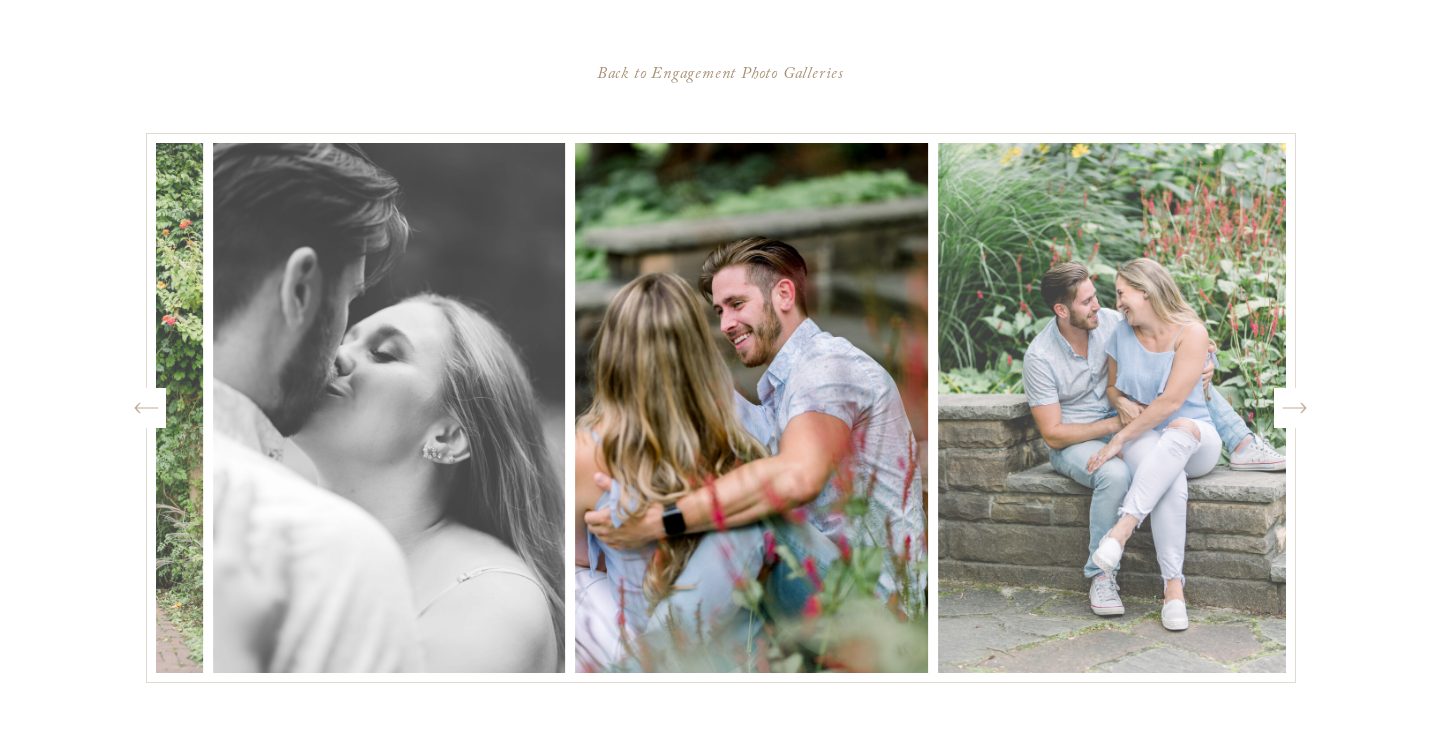 click on "Created by potrace 1.15, written by Peter Selinger 2001-2017" 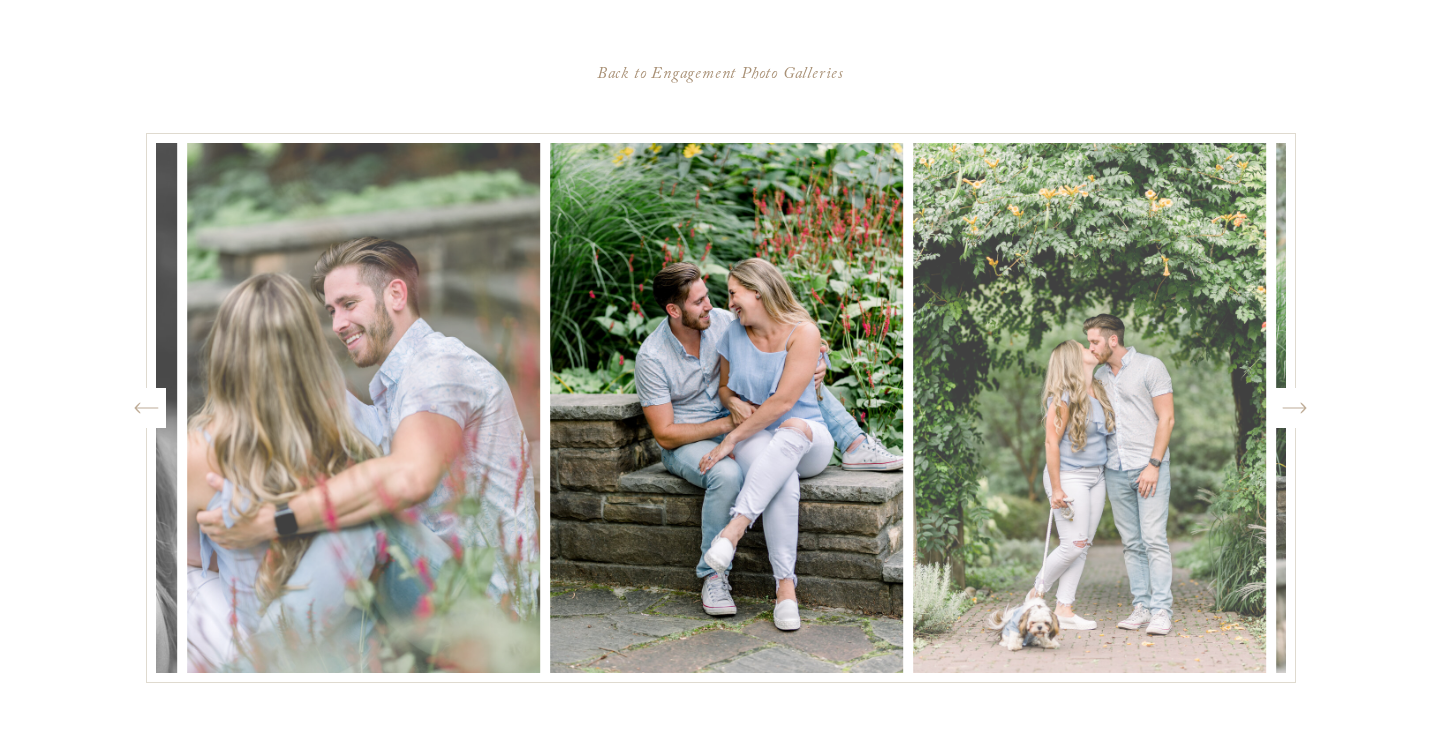 click on "Created by potrace 1.15, written by Peter Selinger 2001-2017" 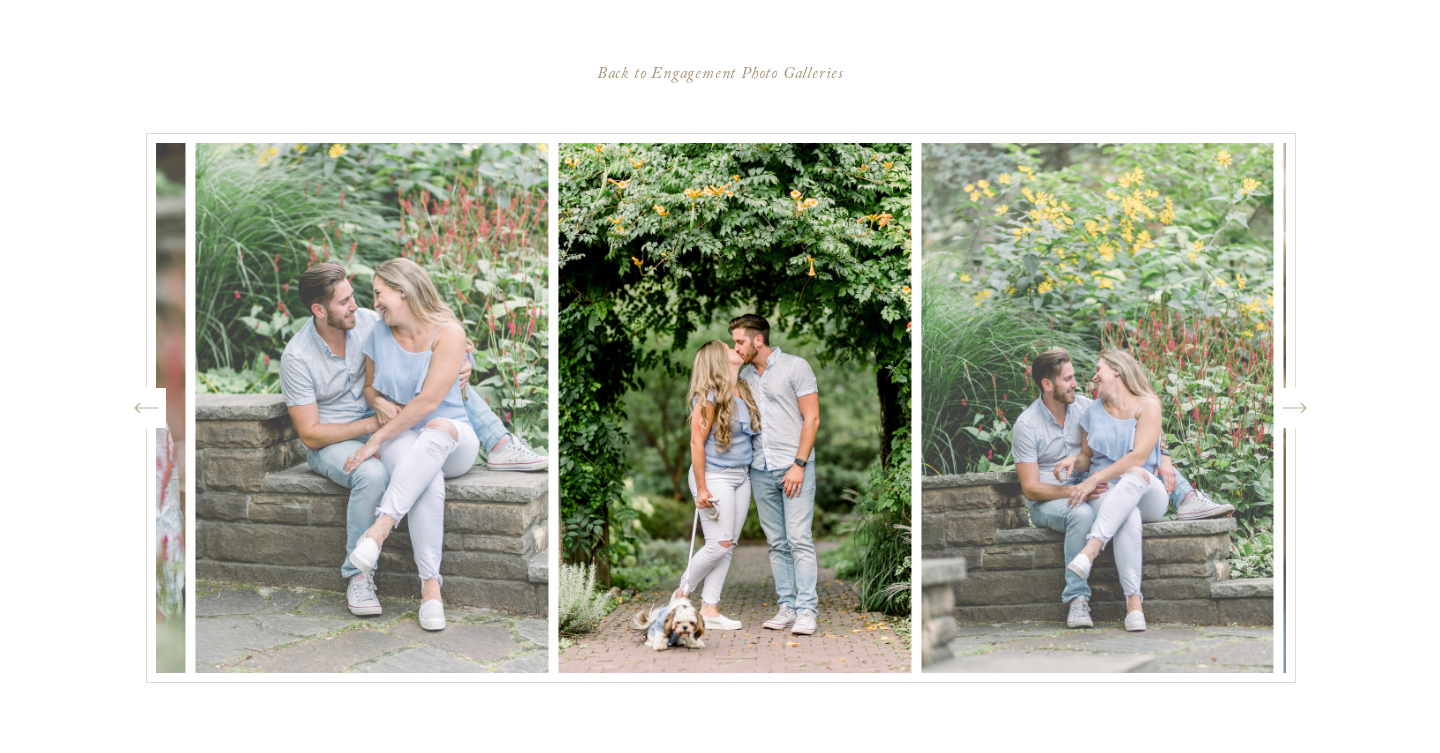 click on "Created by potrace 1.15, written by Peter Selinger 2001-2017" 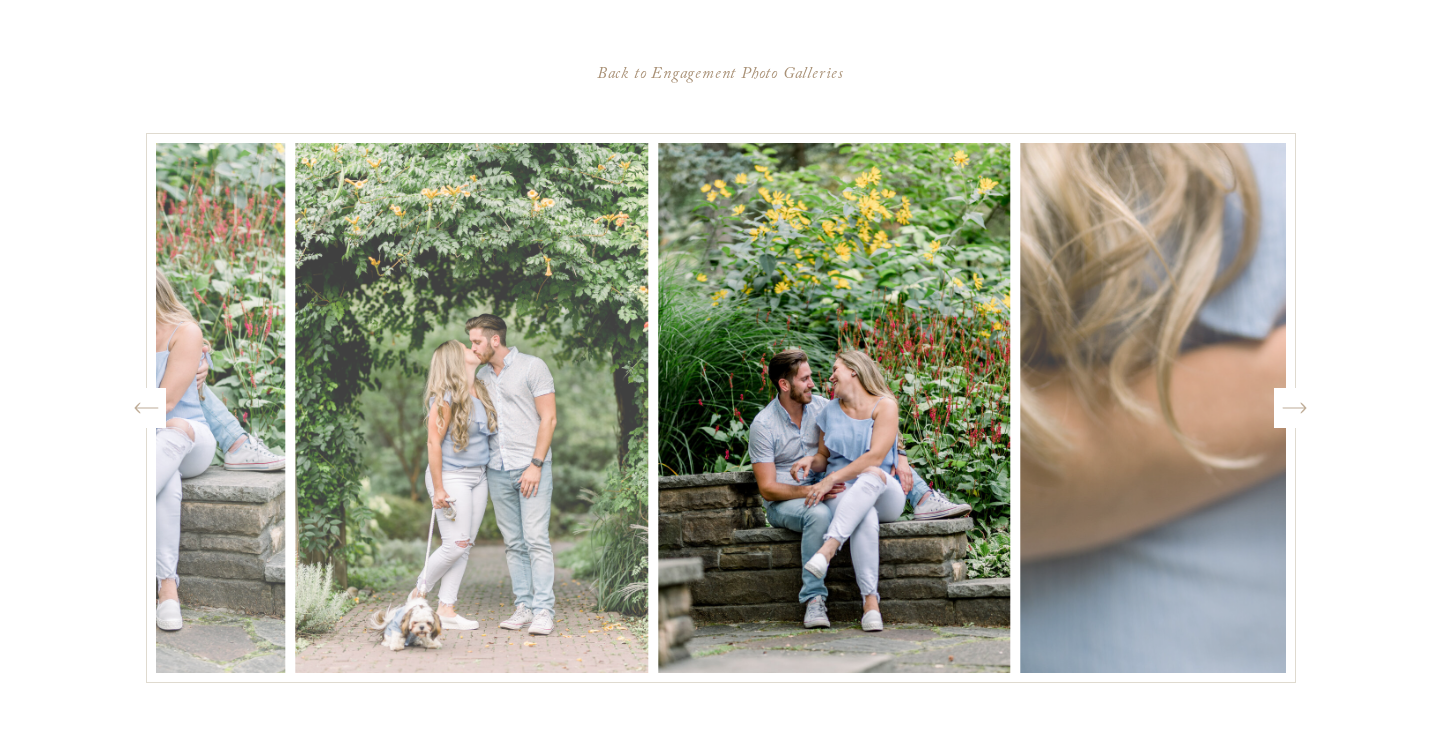 click on "Created by potrace 1.15, written by Peter Selinger 2001-2017" 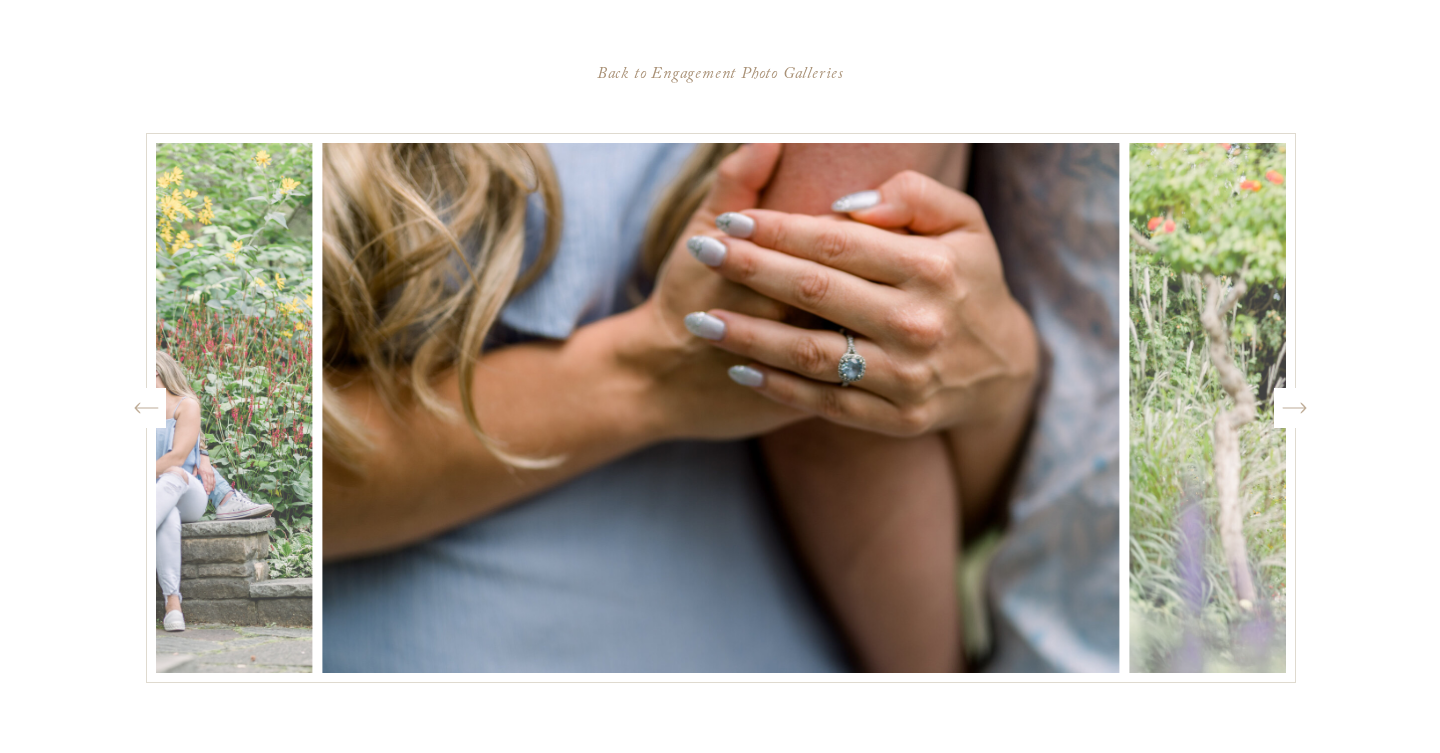 click on "Created by potrace 1.15, written by Peter Selinger 2001-2017" 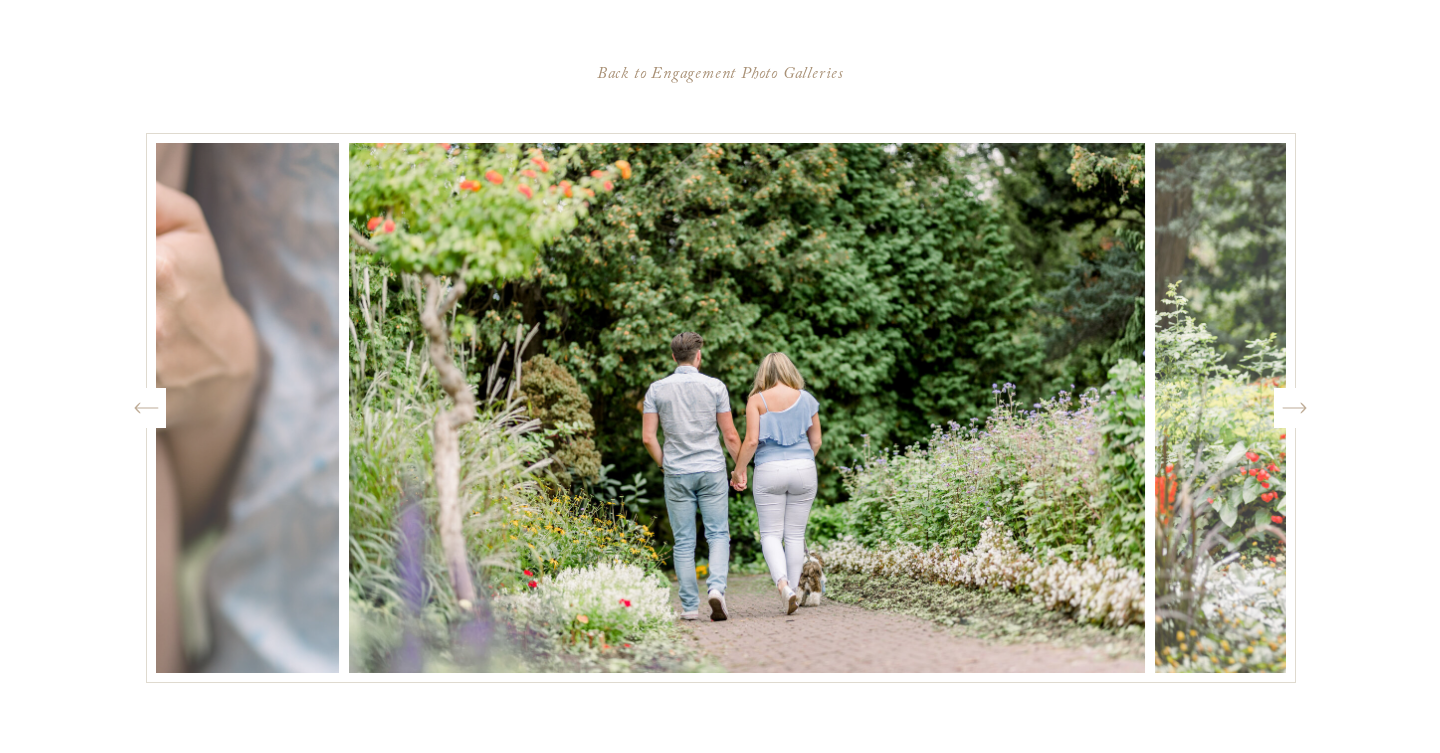 click on "Created by potrace 1.15, written by Peter Selinger 2001-2017" 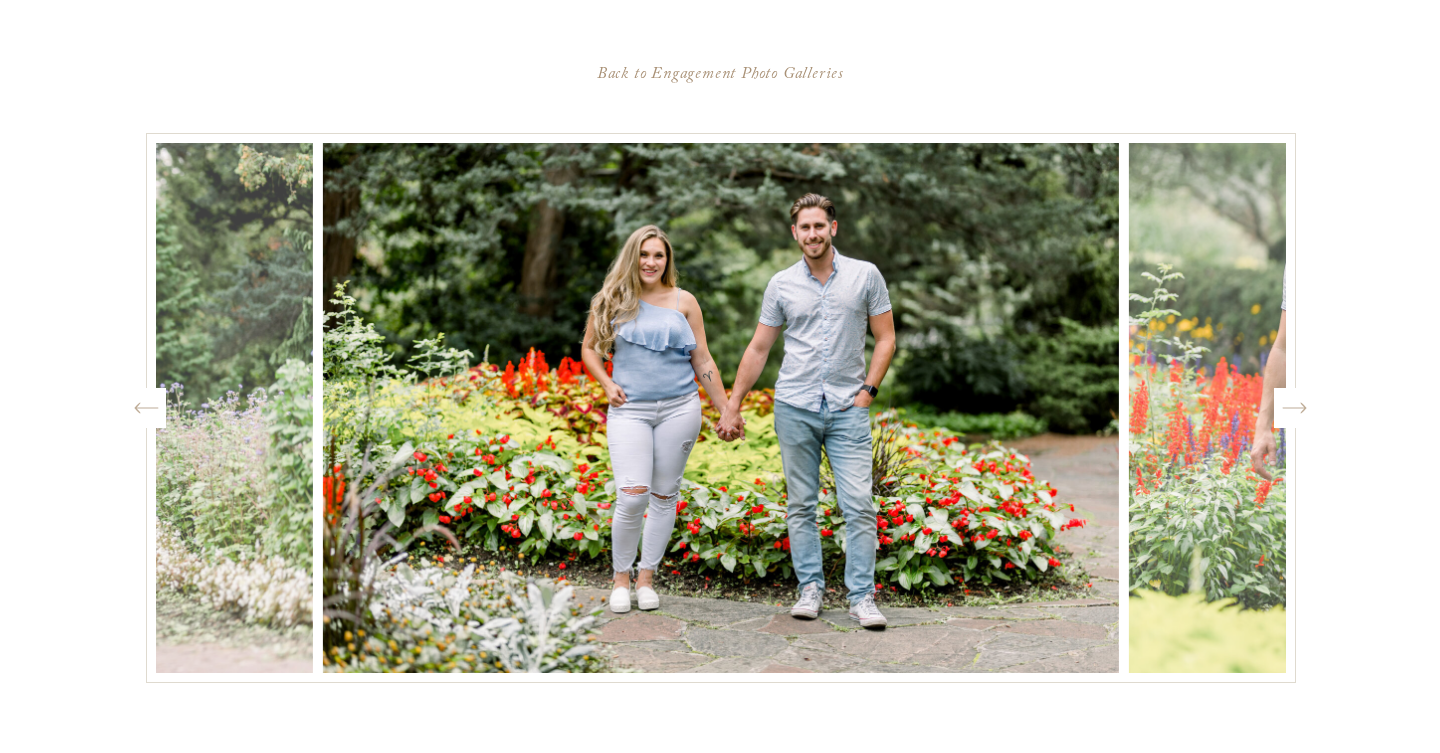click on "Created by potrace 1.15, written by Peter Selinger 2001-2017" 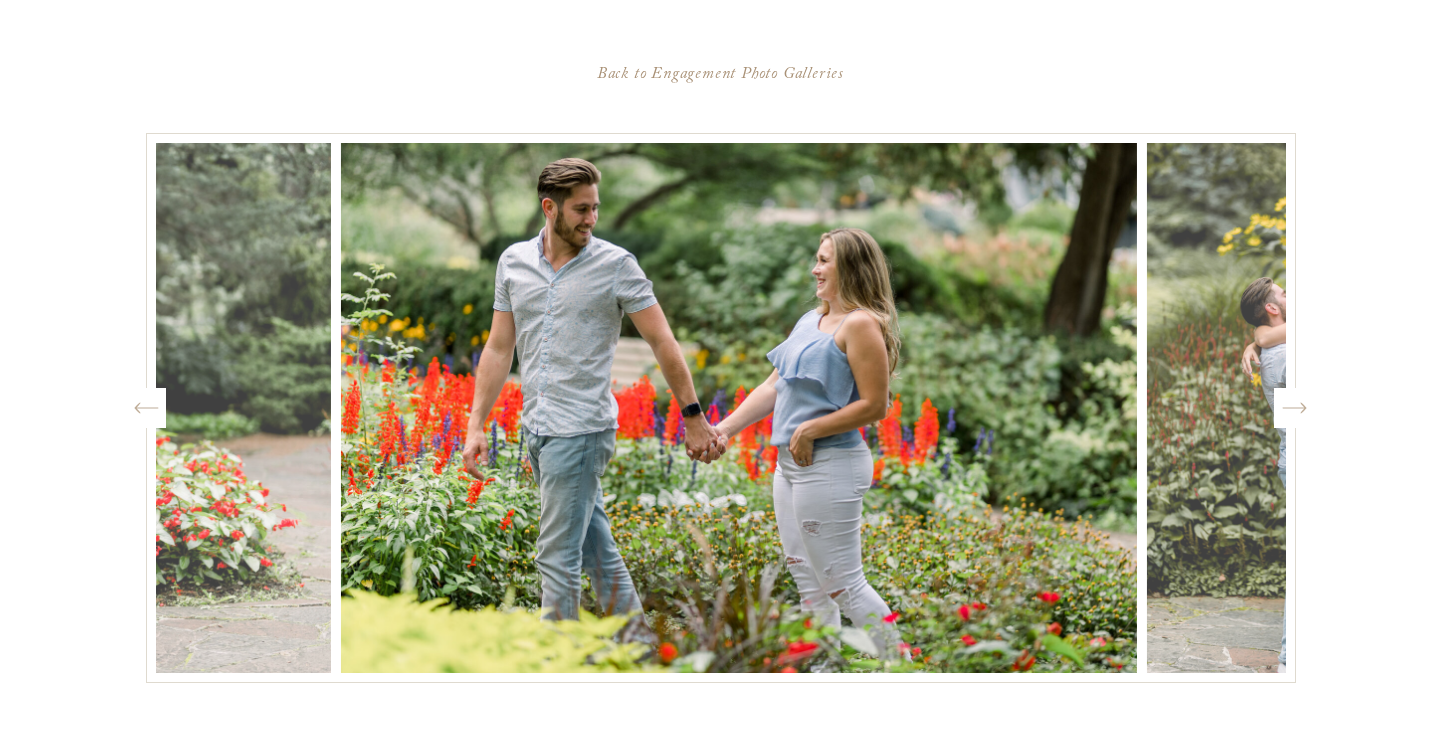 click on "Created by potrace 1.15, written by Peter Selinger 2001-2017" 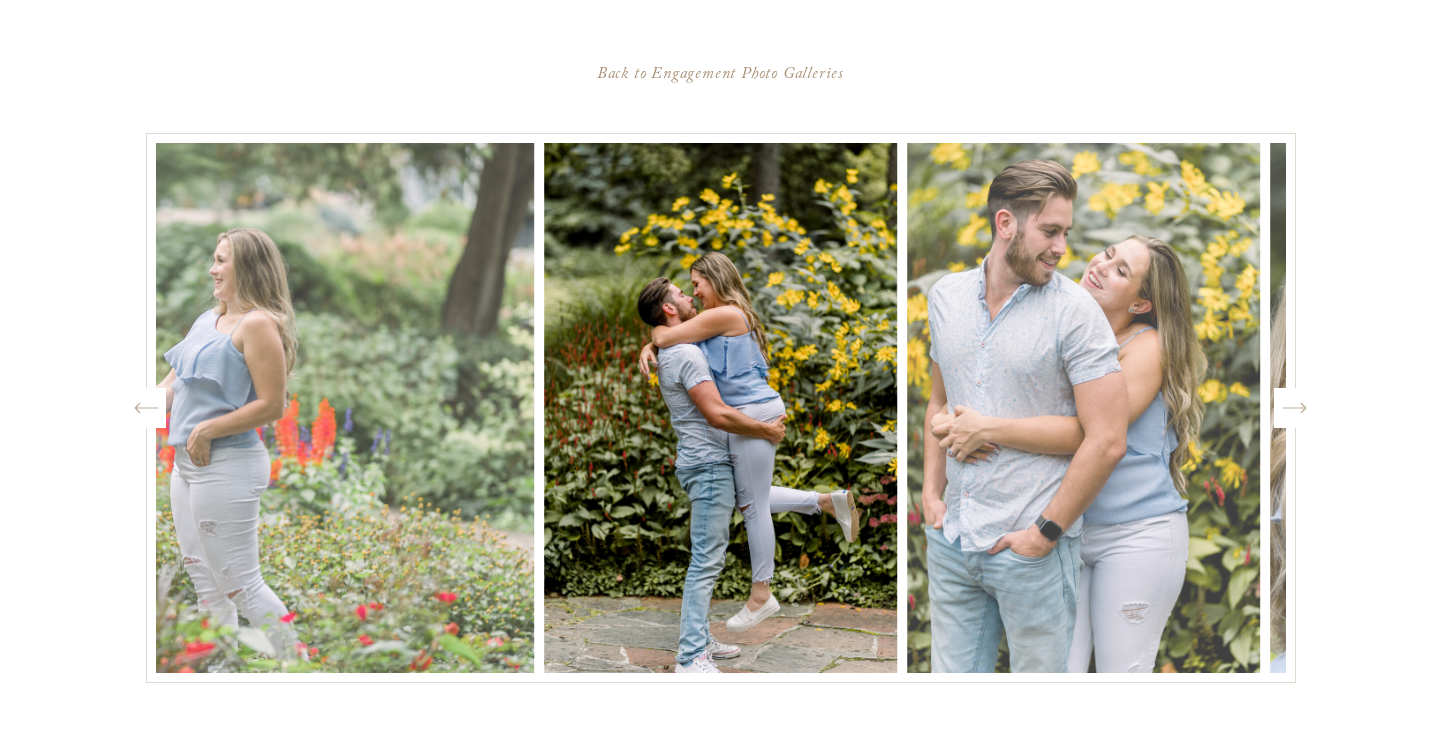 click on "Created by potrace 1.15, written by Peter Selinger 2001-2017" 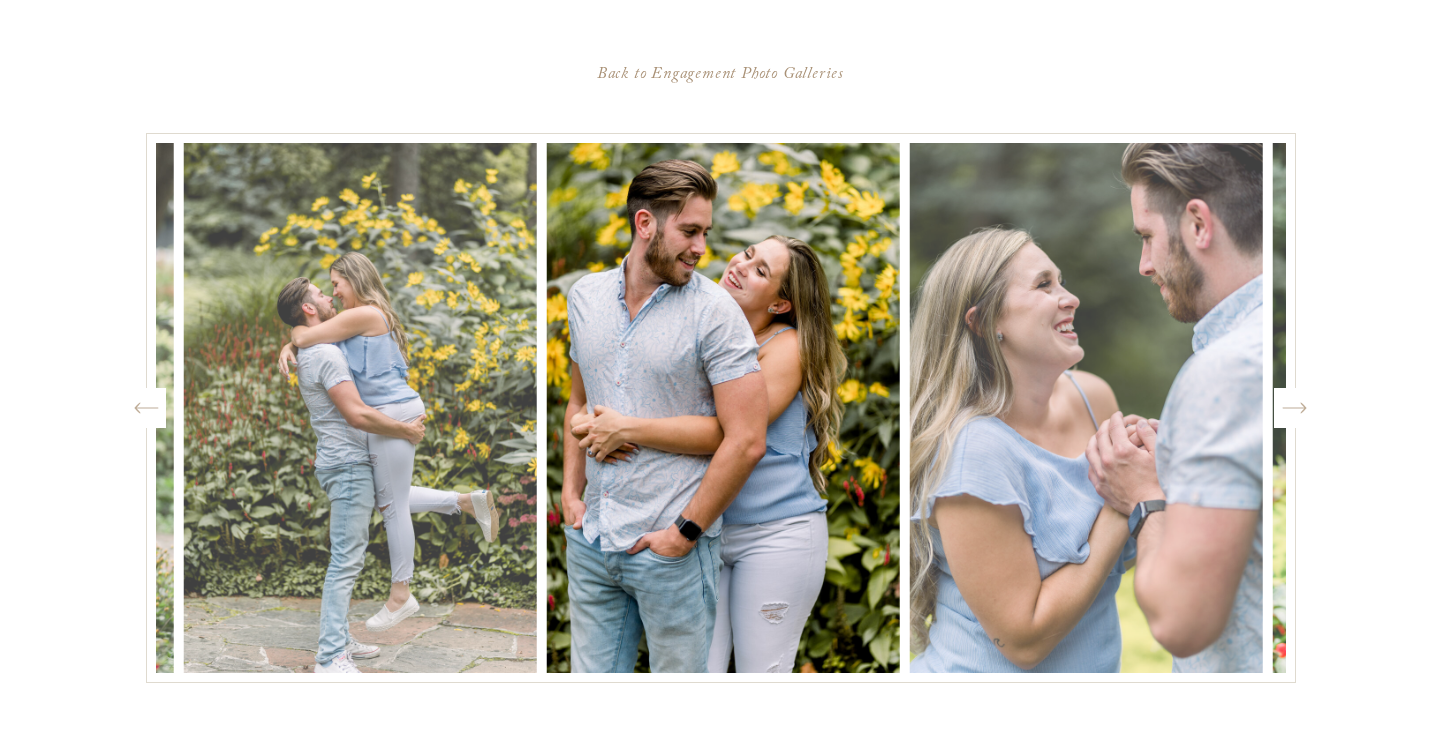 click on "Created by potrace 1.15, written by Peter Selinger 2001-2017" 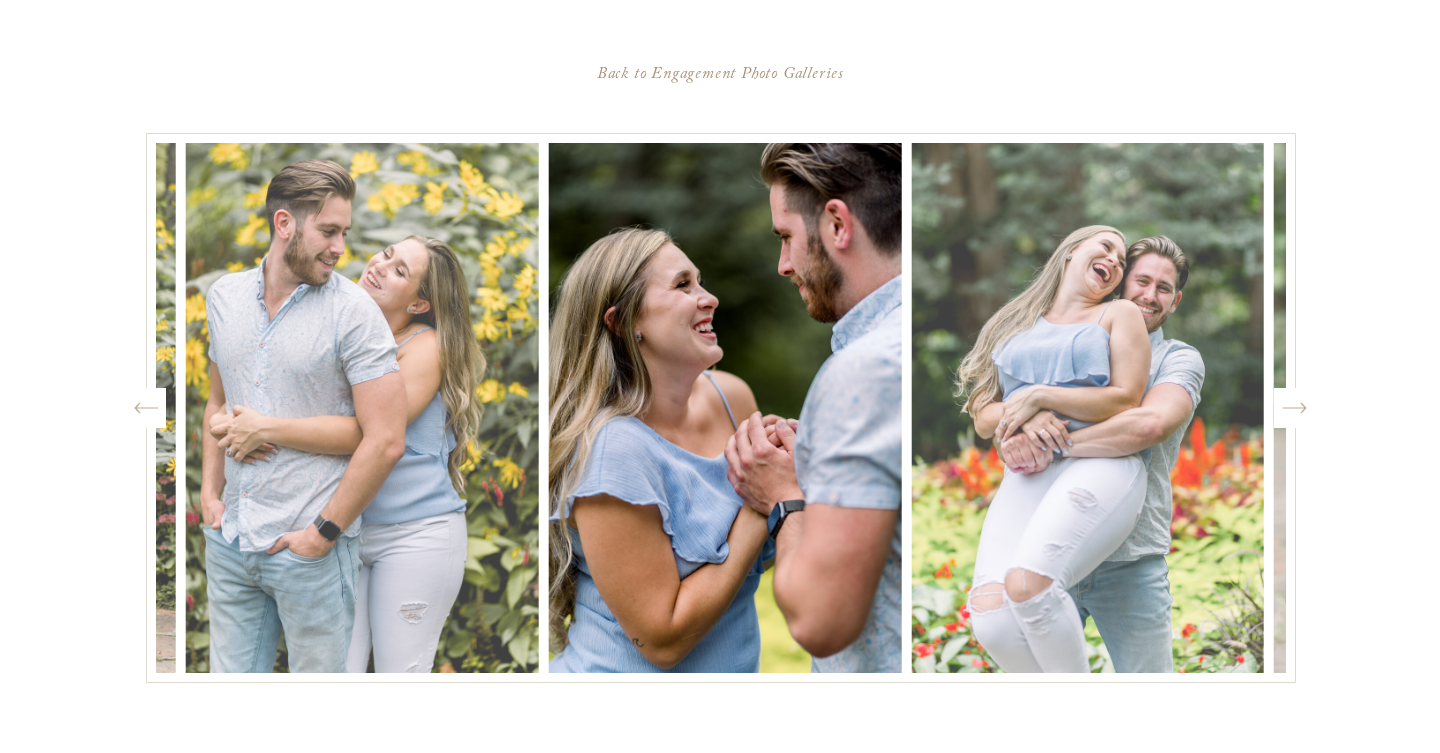 click on "Created by potrace 1.15, written by Peter Selinger 2001-2017" 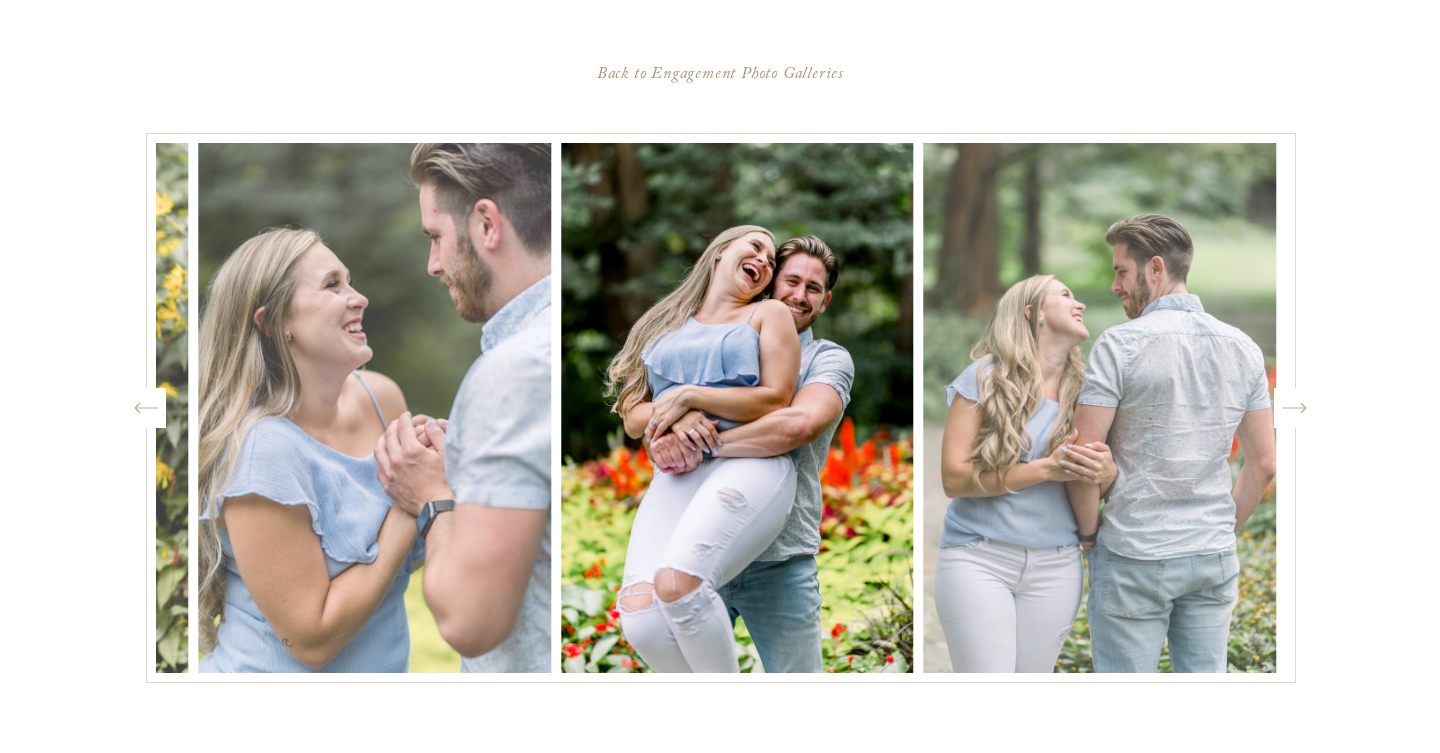 click on "Created by potrace 1.15, written by Peter Selinger 2001-2017" 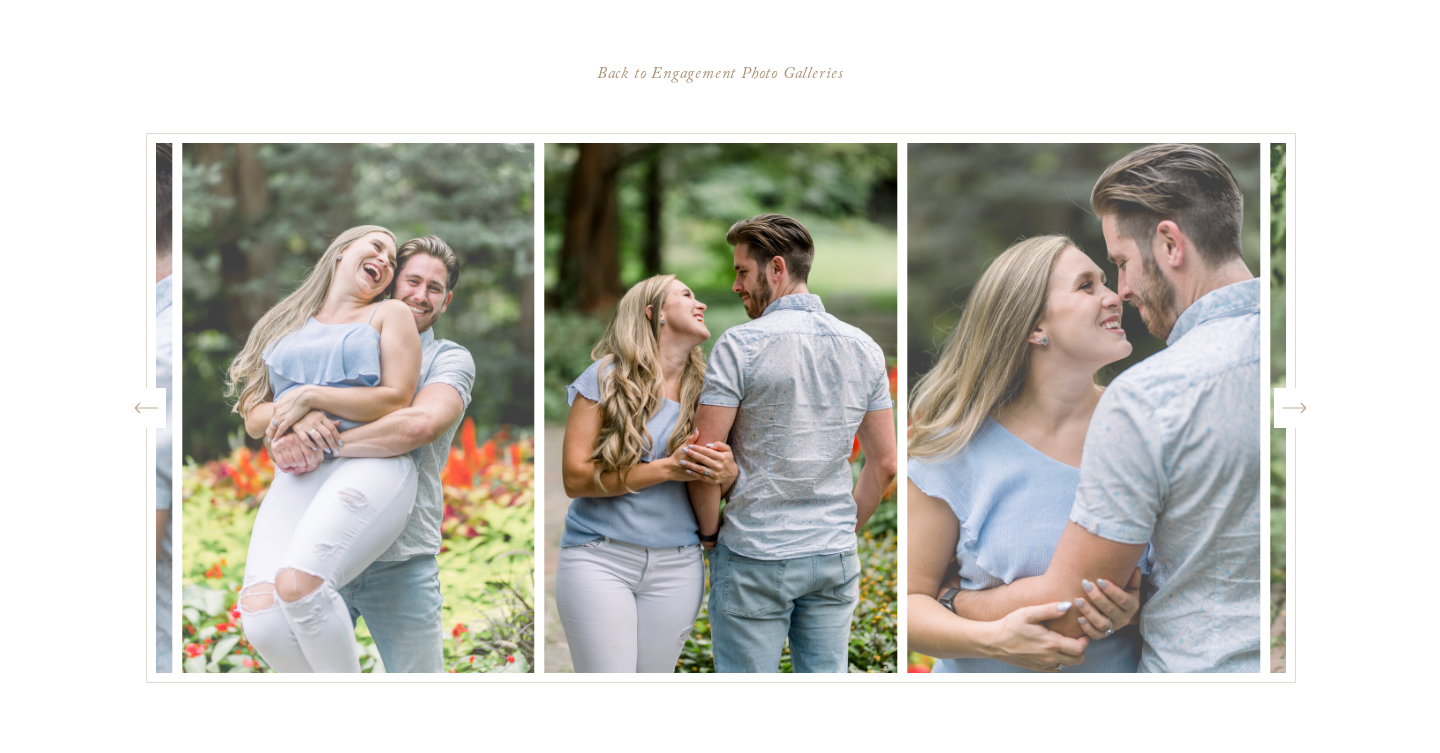 click on "Created by potrace 1.15, written by Peter Selinger 2001-2017" 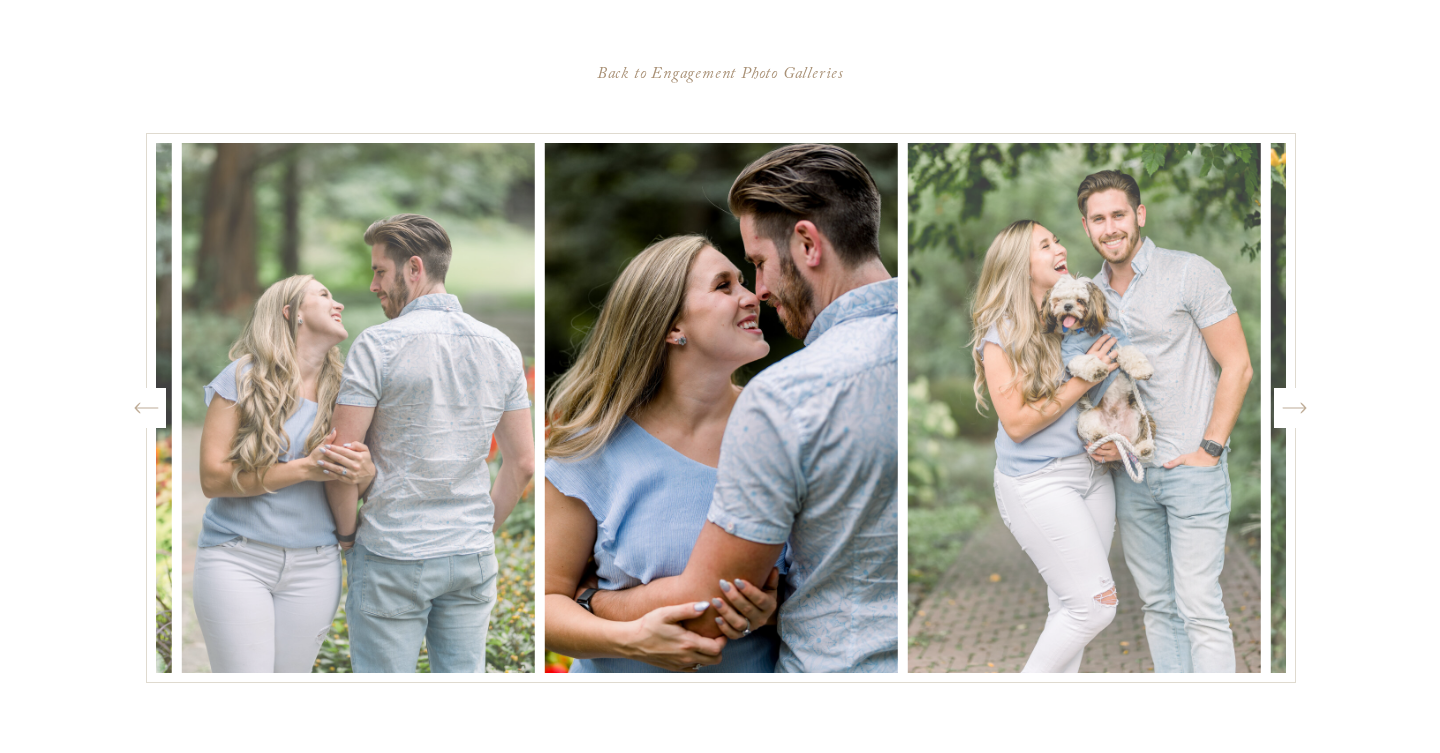 click on "Created by potrace 1.15, written by Peter Selinger 2001-2017" 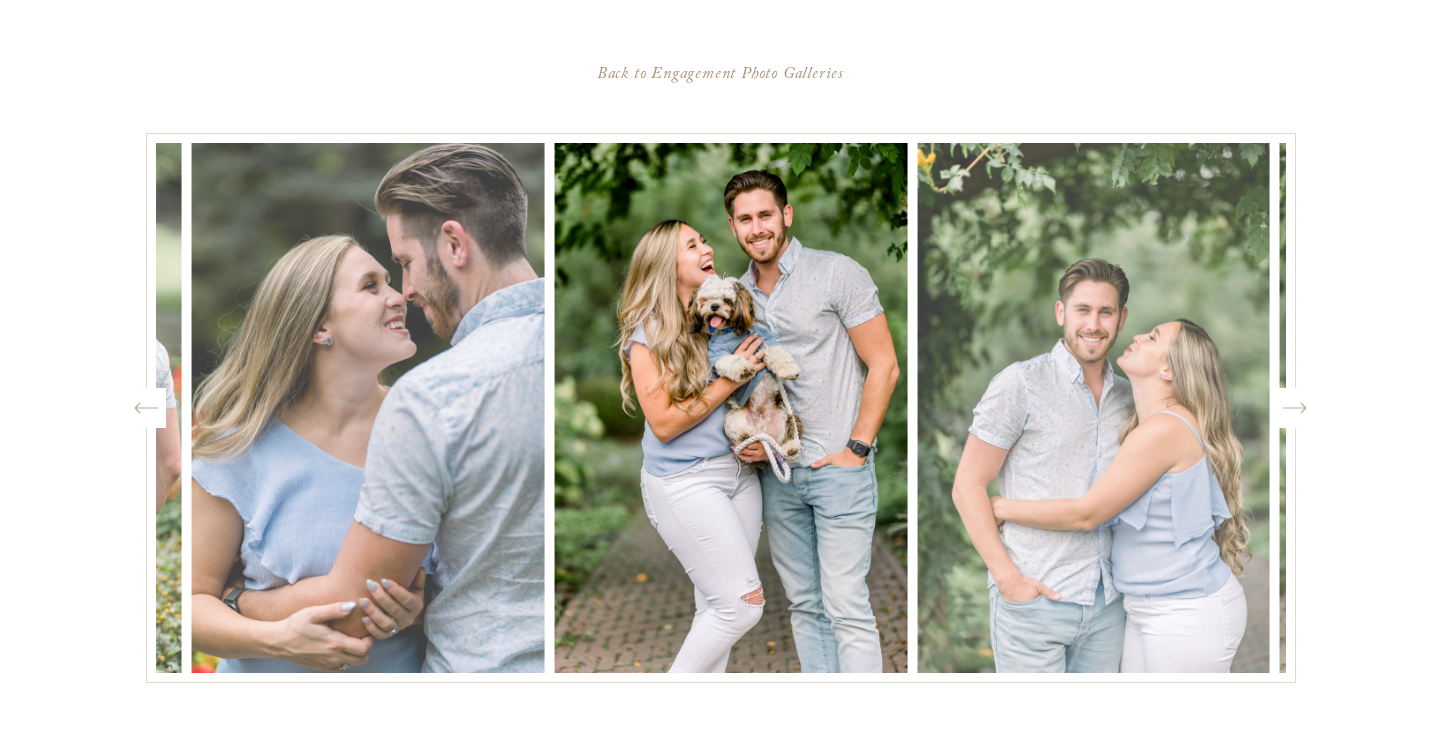 click on "Created by potrace 1.15, written by Peter Selinger 2001-2017" 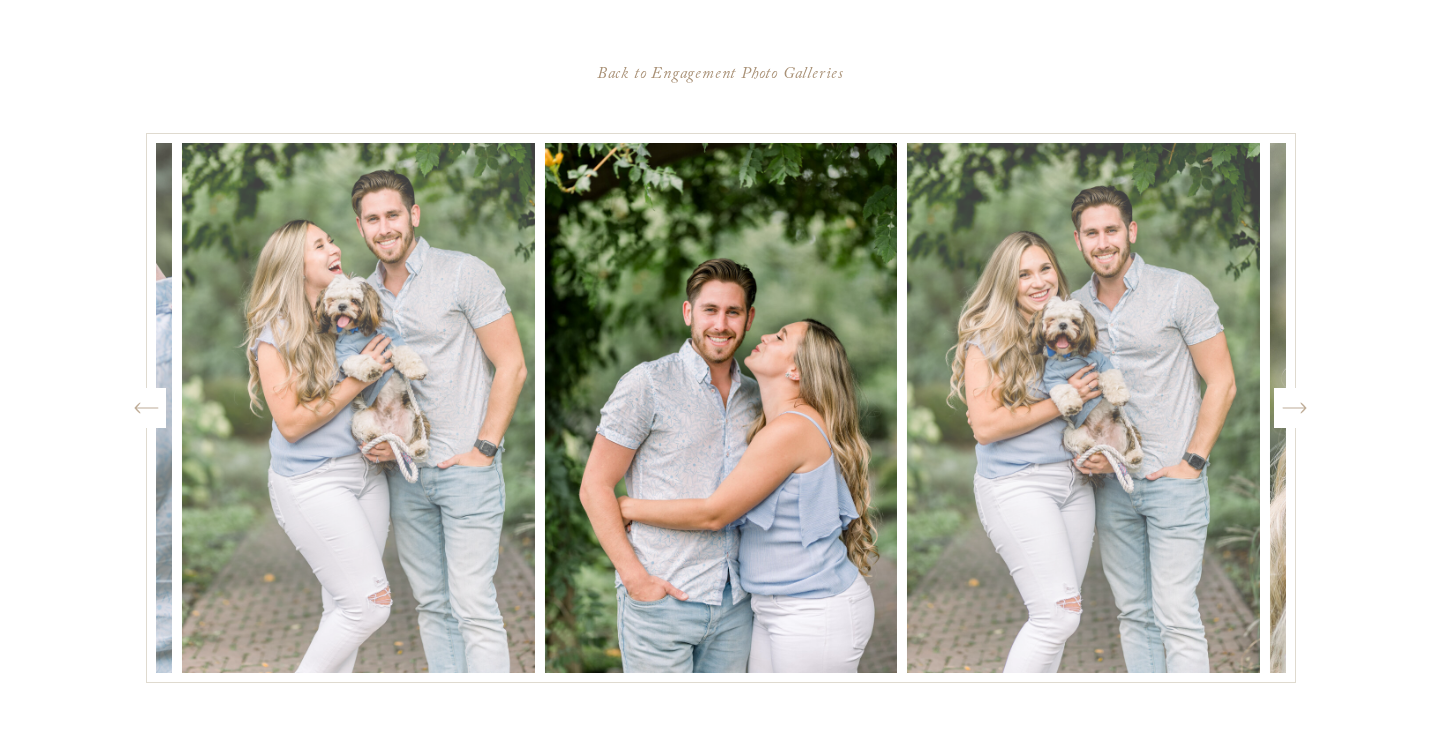 click on "Created by potrace 1.15, written by Peter Selinger 2001-2017" 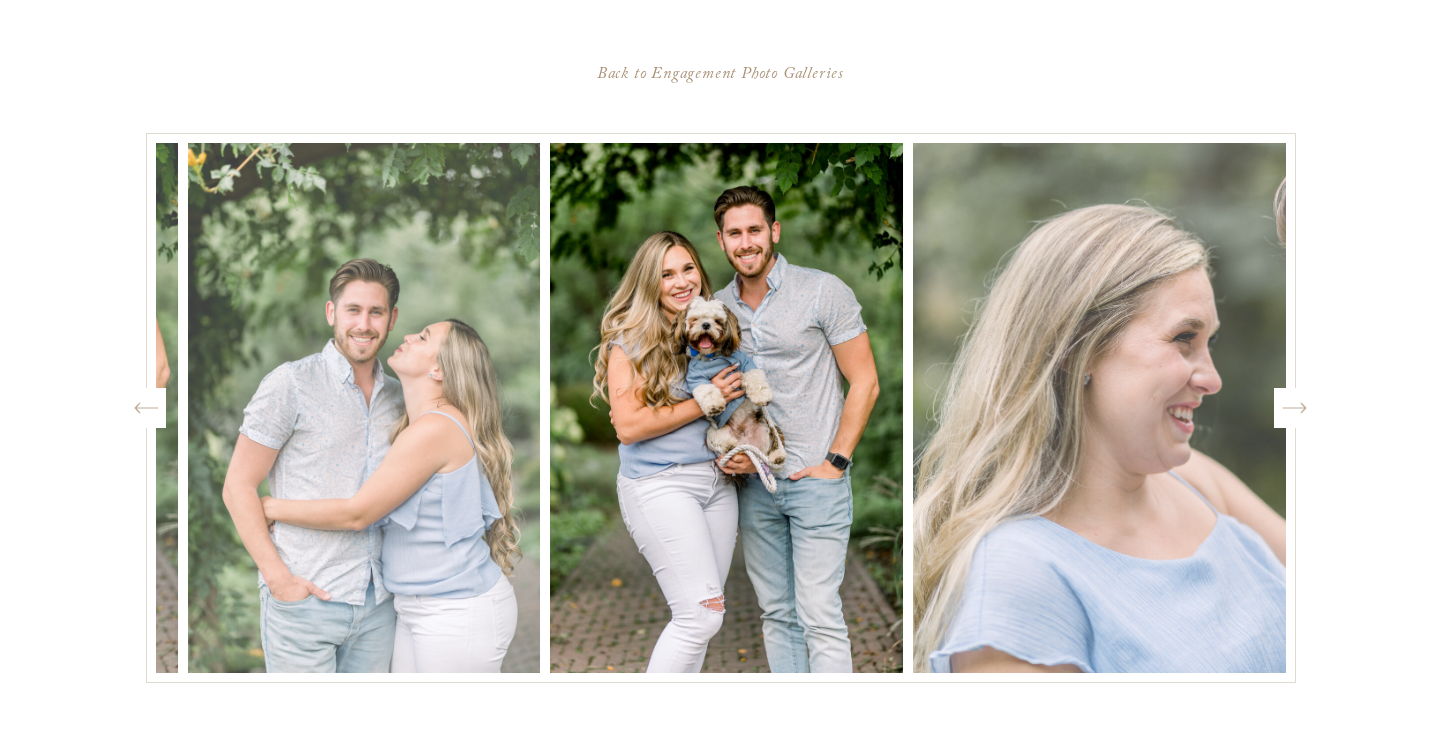 click on "Created by potrace 1.15, written by Peter Selinger 2001-2017" 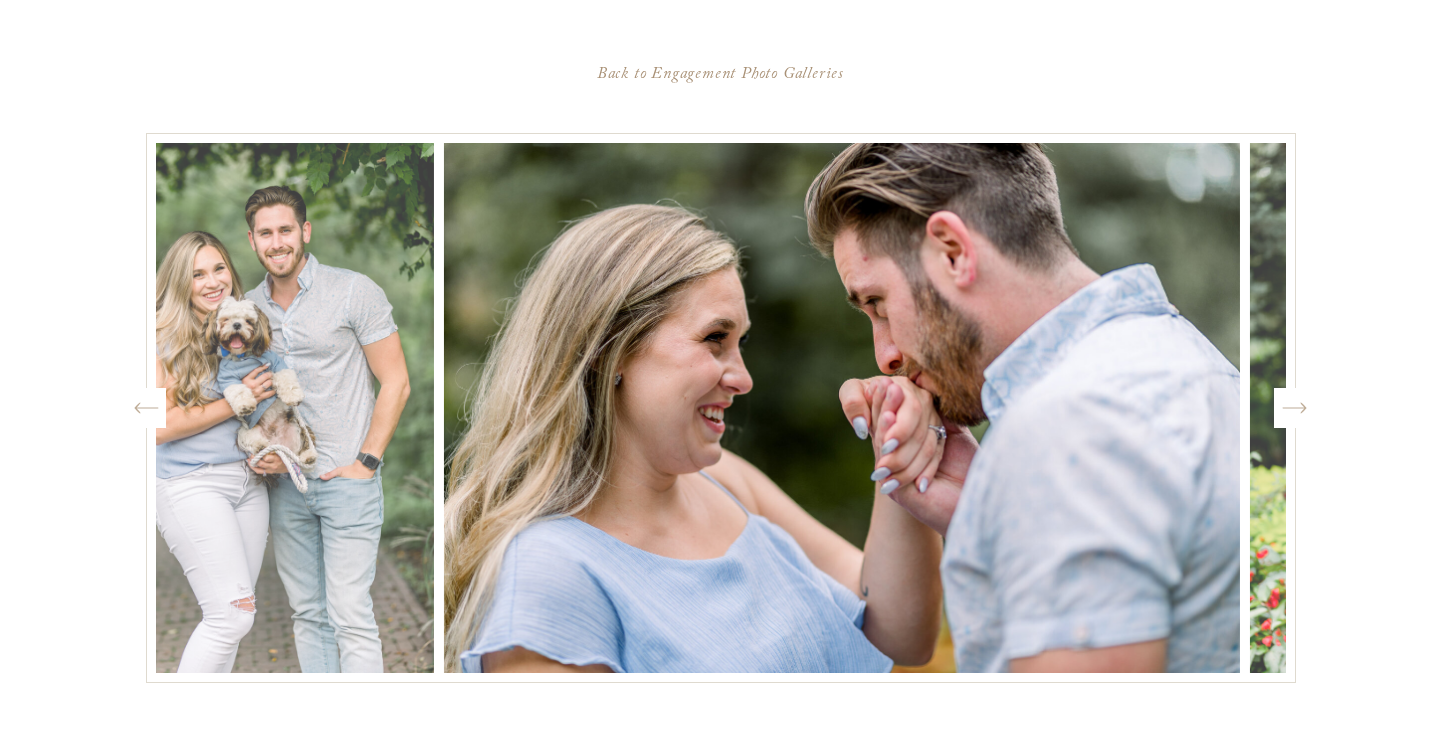 click on "Created by potrace 1.15, written by Peter Selinger 2001-2017" 